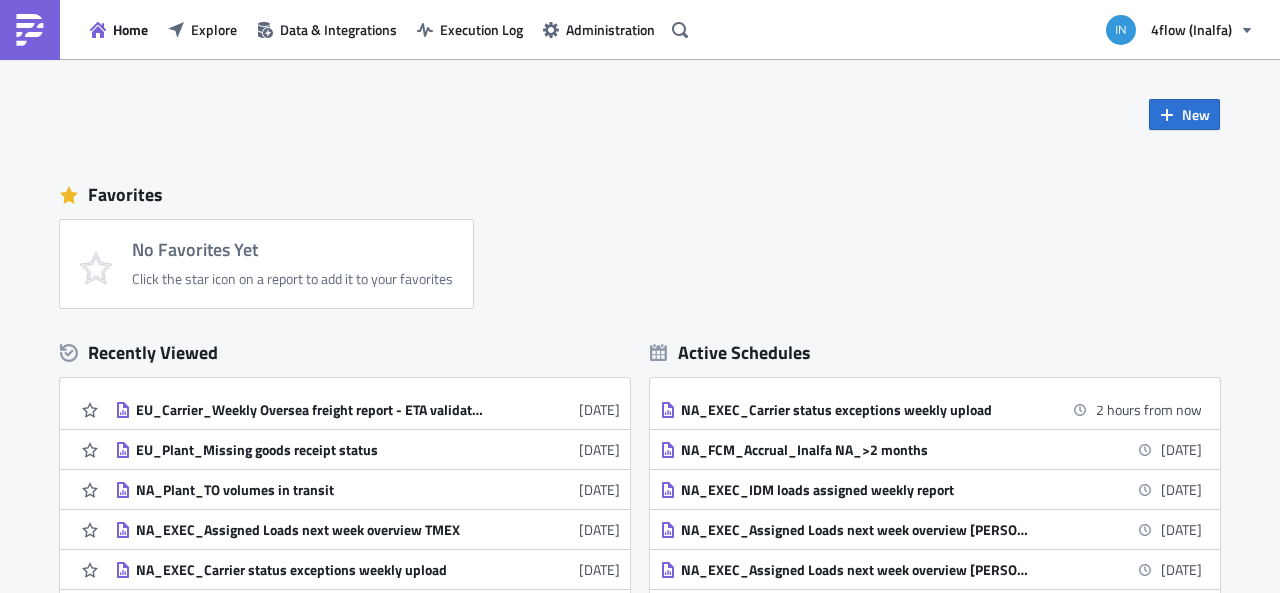 scroll, scrollTop: 0, scrollLeft: 0, axis: both 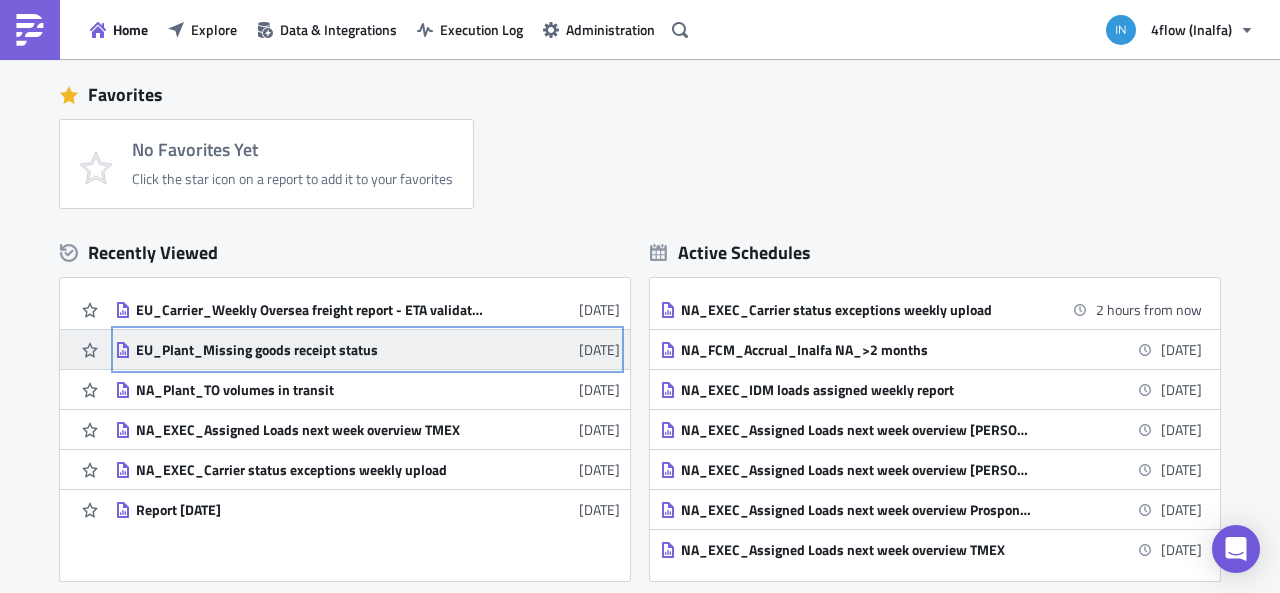click on "EU_Plant_Missing goods receipt status" at bounding box center (311, 350) 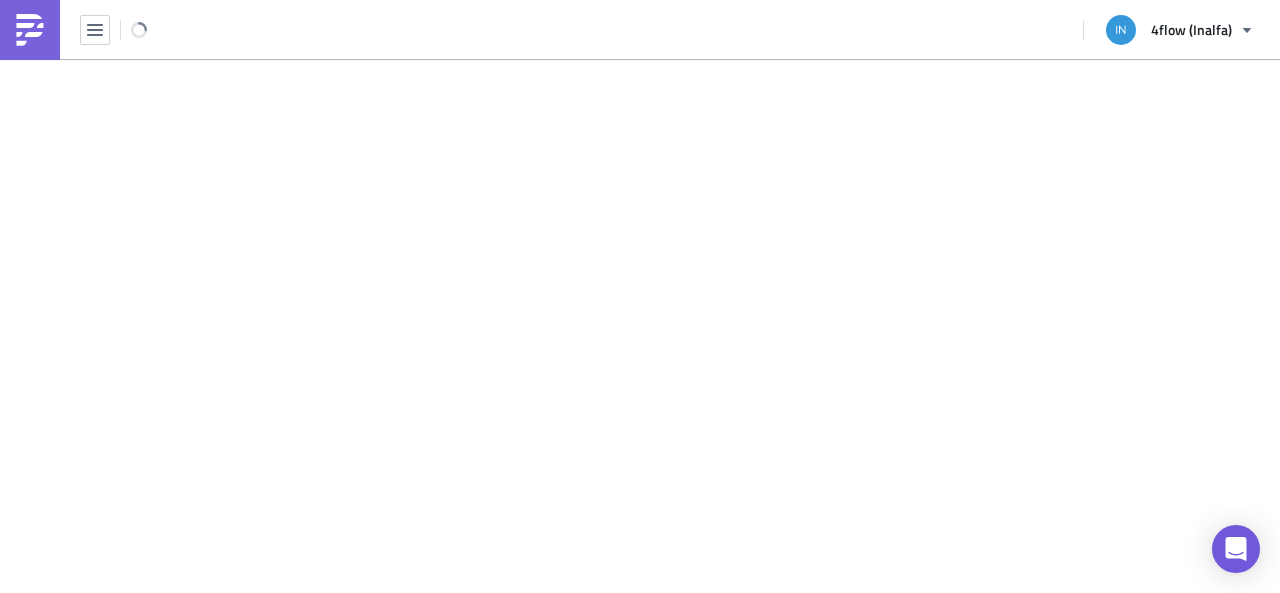 scroll, scrollTop: 0, scrollLeft: 0, axis: both 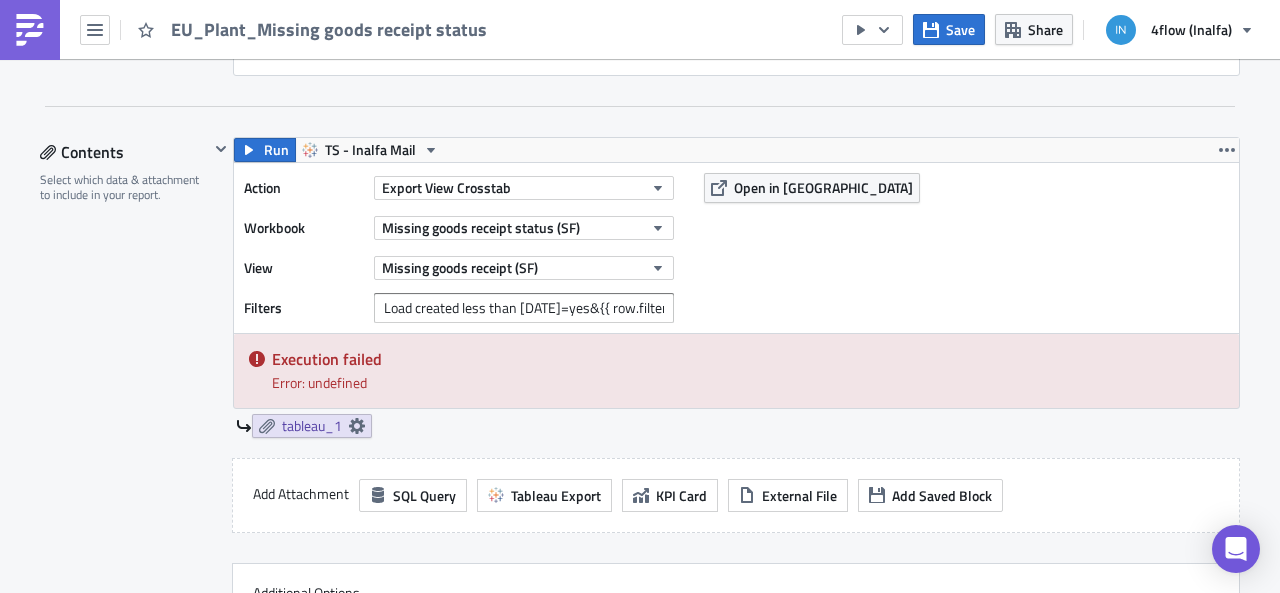click on "Execution failed" at bounding box center [748, 359] 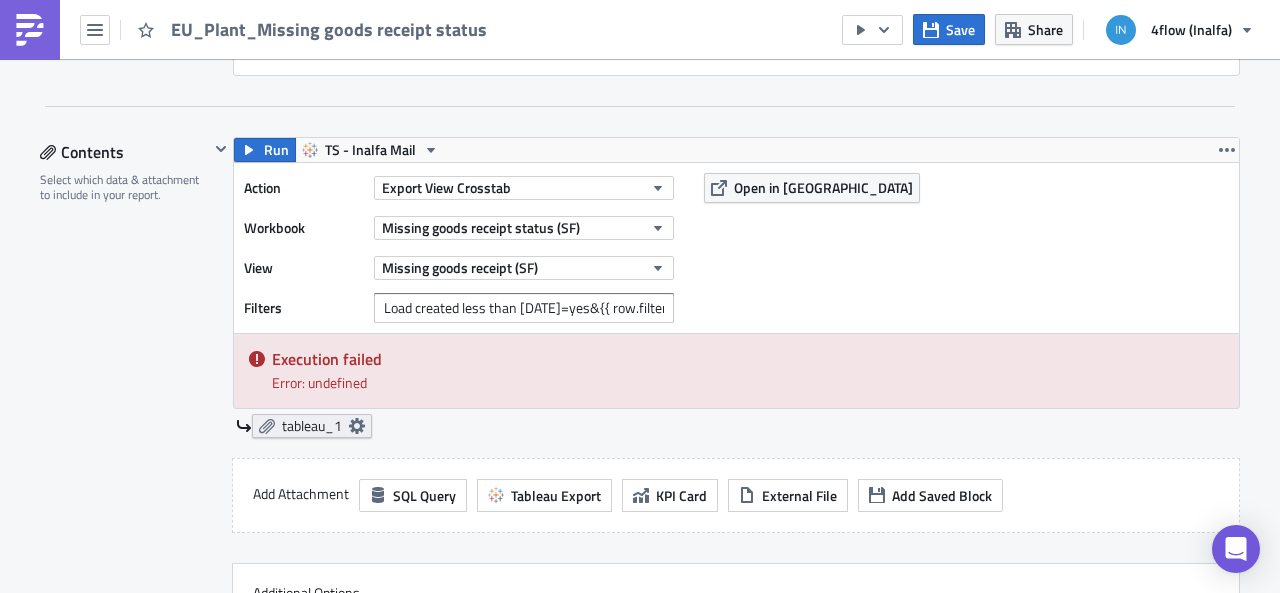 click on "tableau_1" at bounding box center (312, 426) 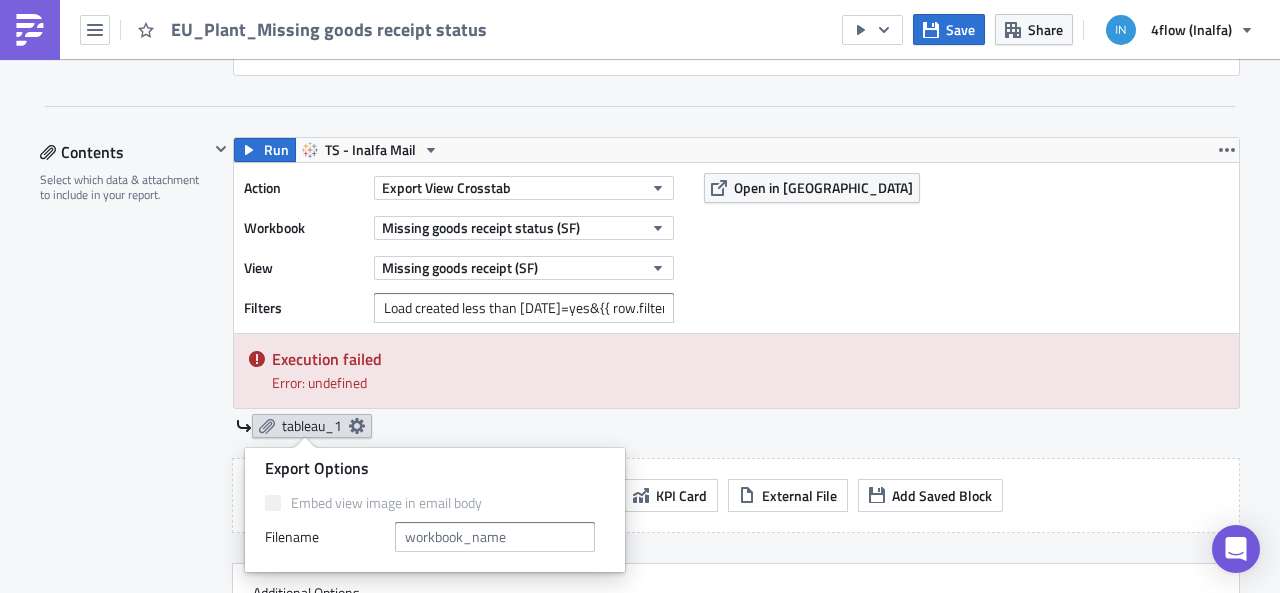 click on "tableau_1" at bounding box center [312, 426] 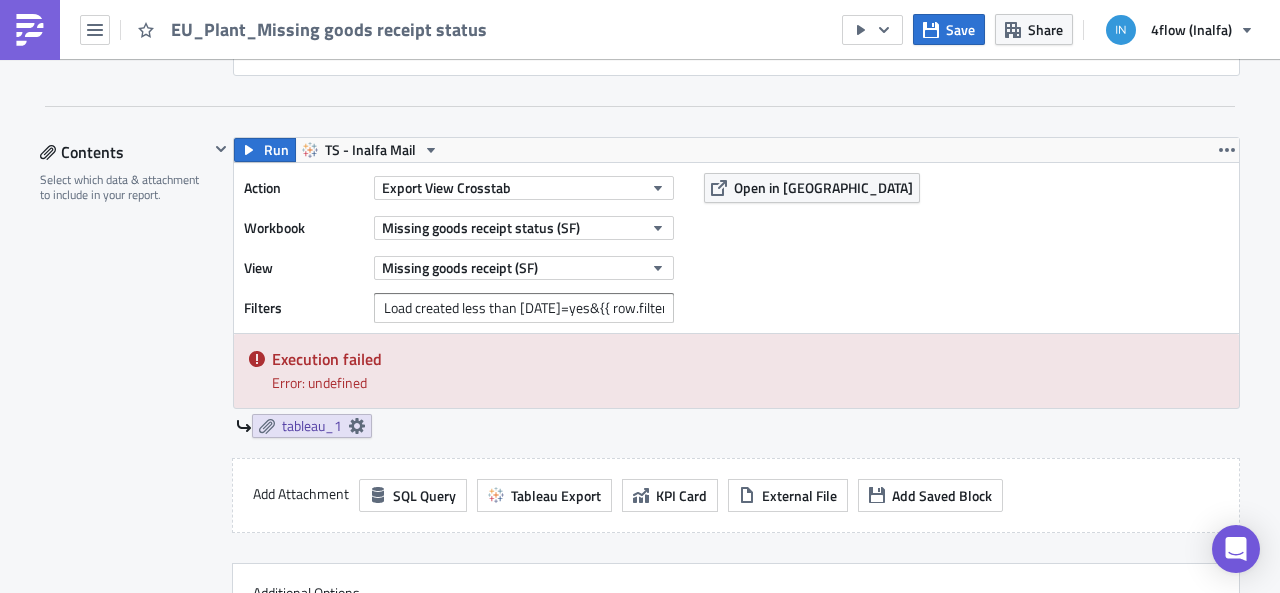 click on "Execution failed" at bounding box center [748, 359] 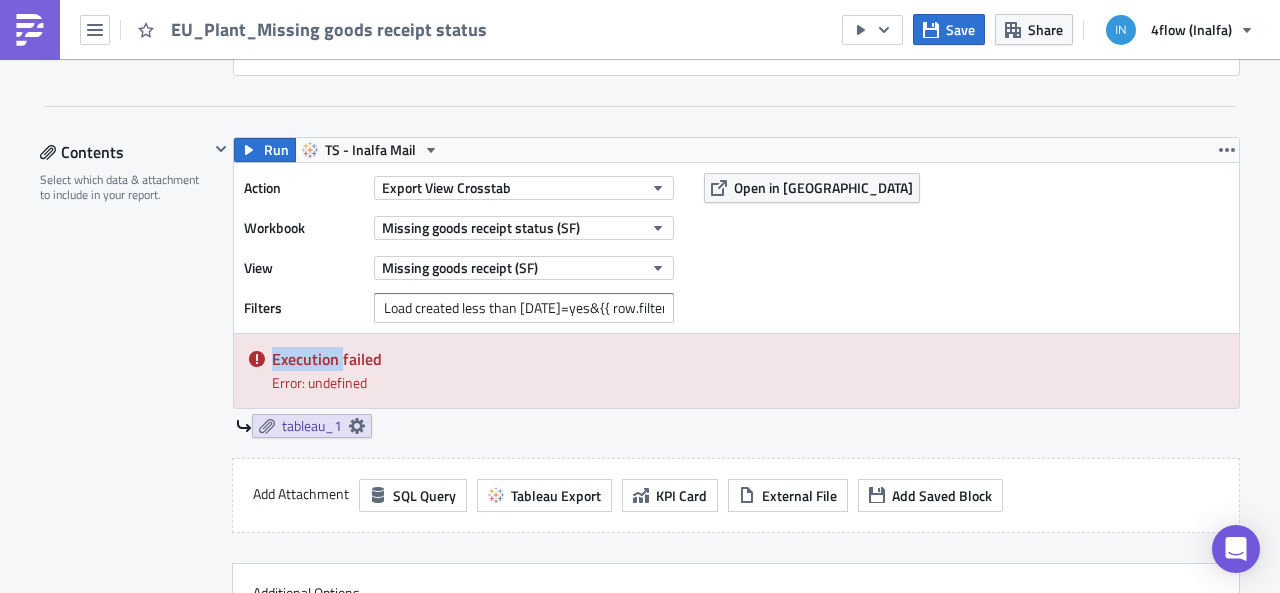 click on "Execution failed" at bounding box center (748, 359) 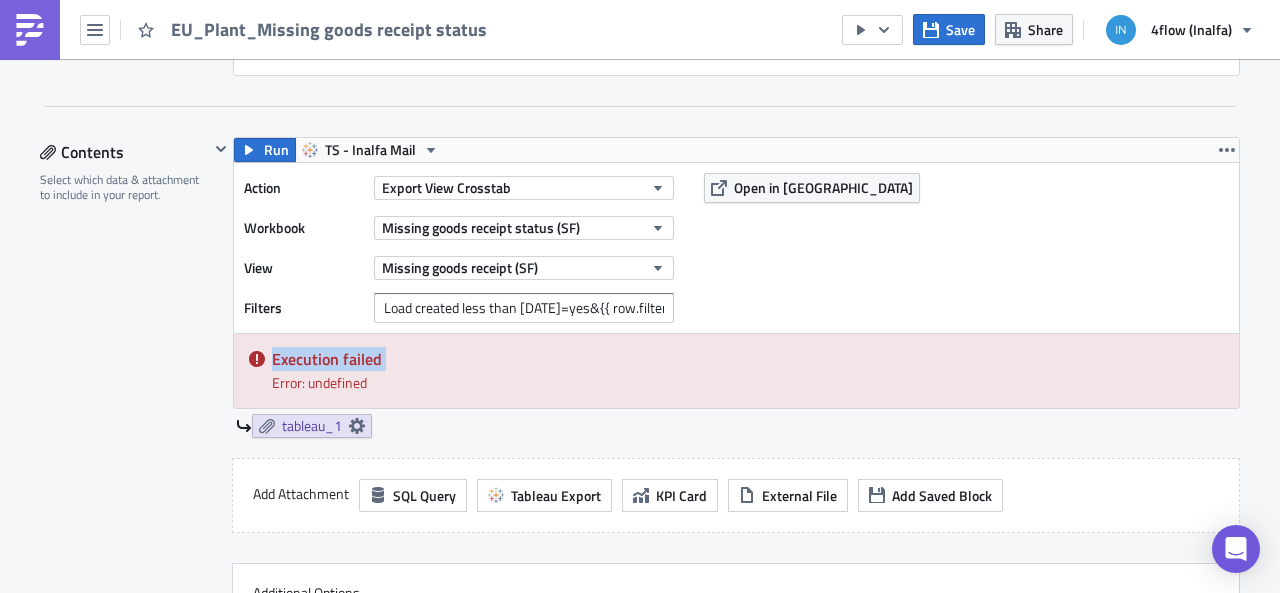 click on "Execution failed" at bounding box center [748, 359] 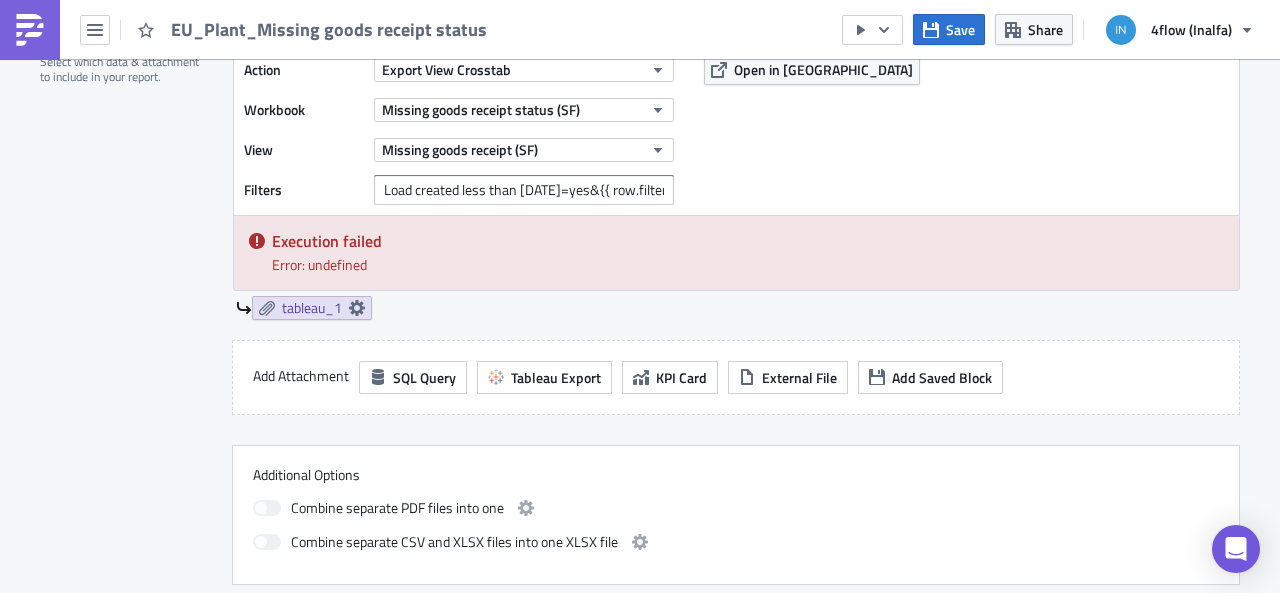scroll, scrollTop: 1008, scrollLeft: 0, axis: vertical 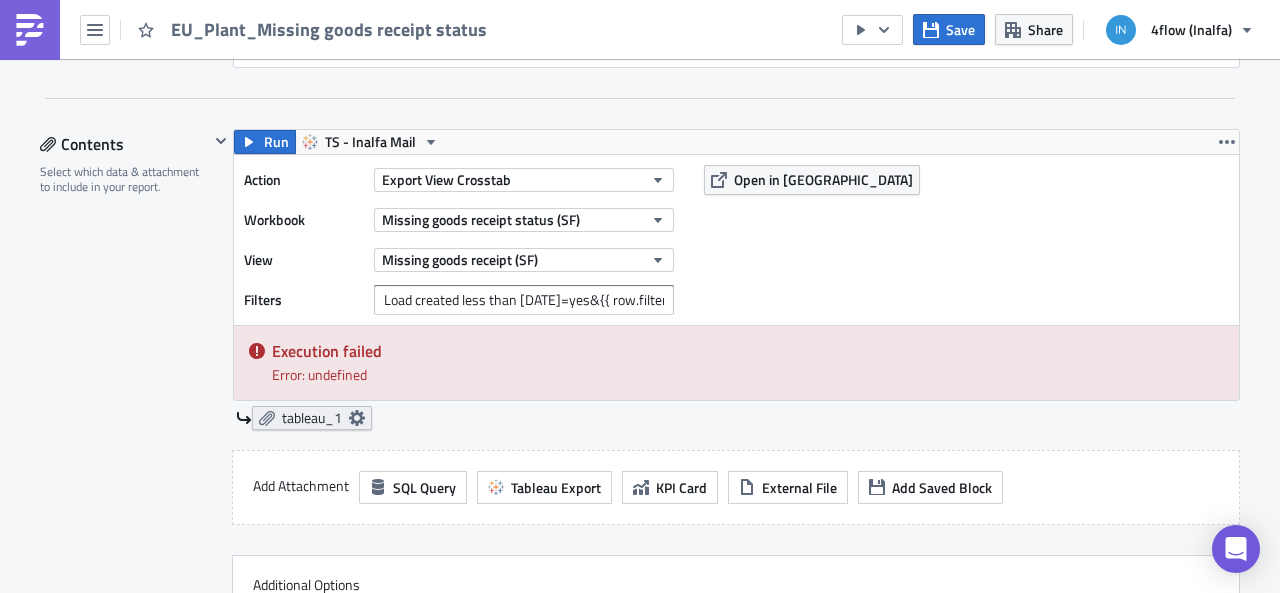 click 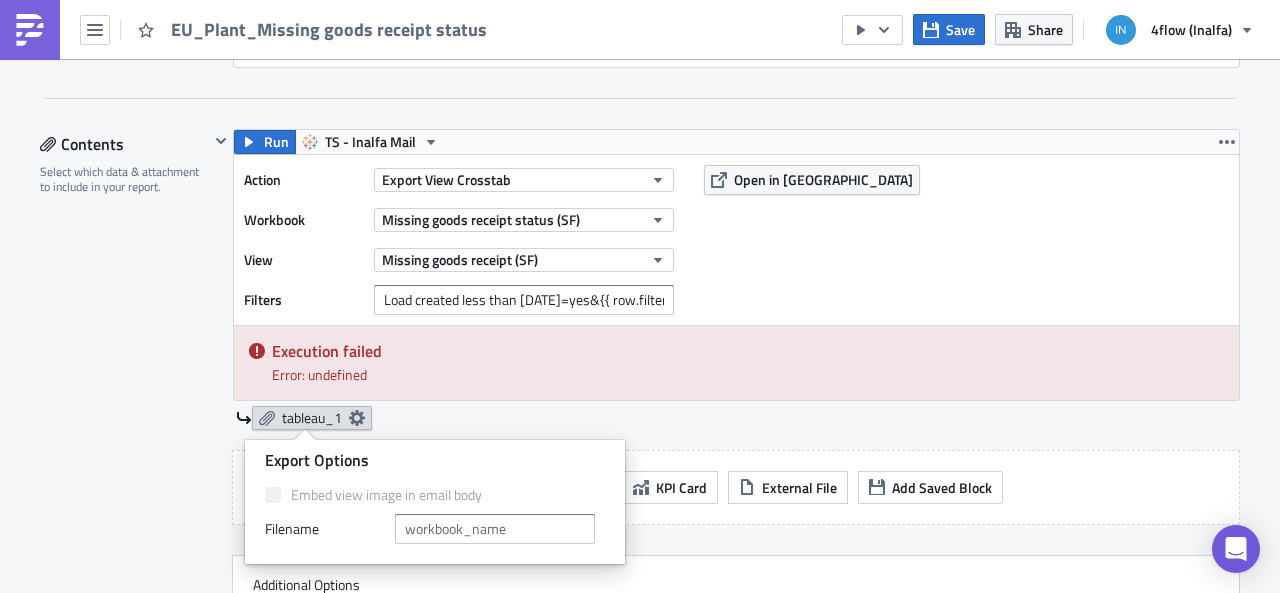 click 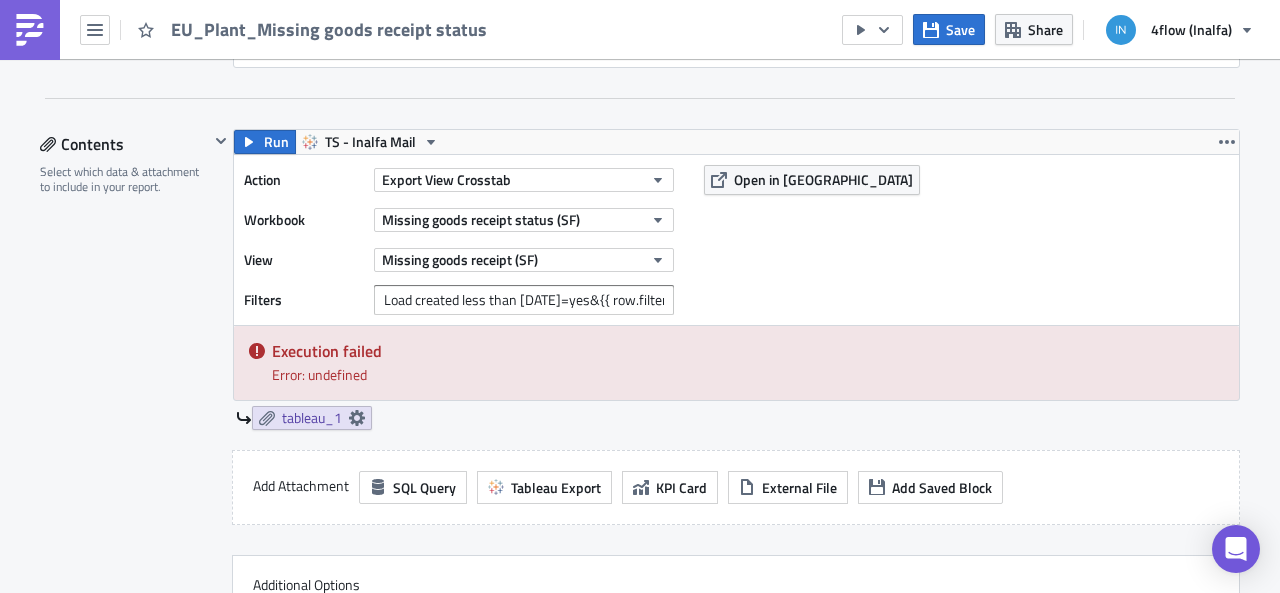 click on "Error: undefined" at bounding box center (748, 374) 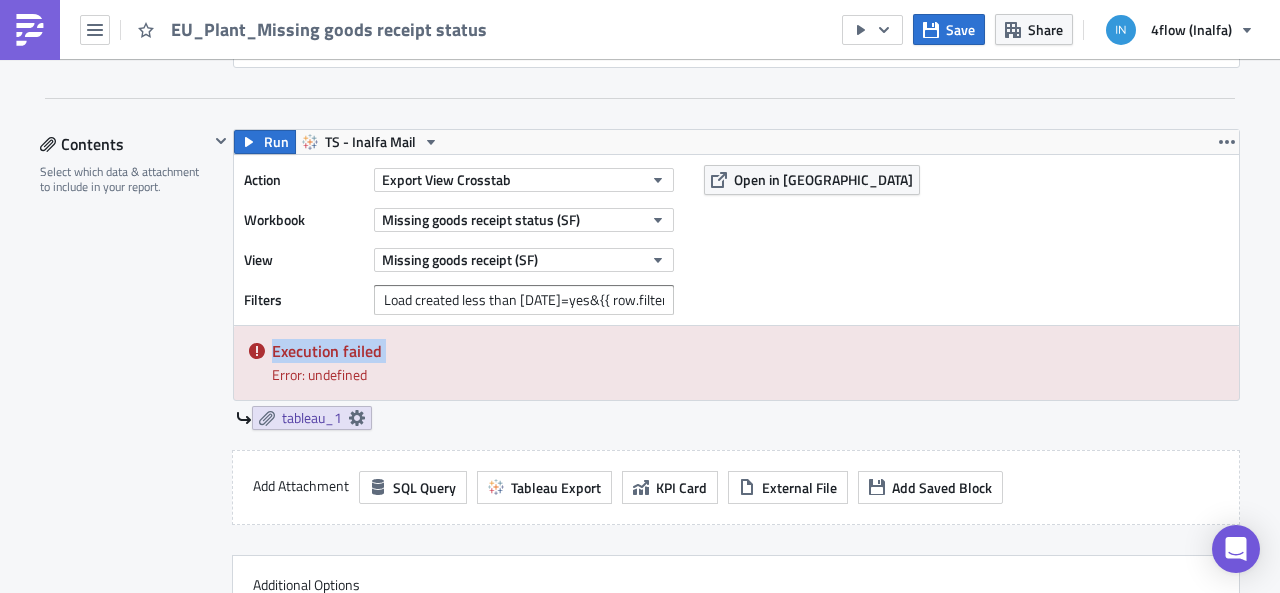 click on "Execution failed" at bounding box center [748, 351] 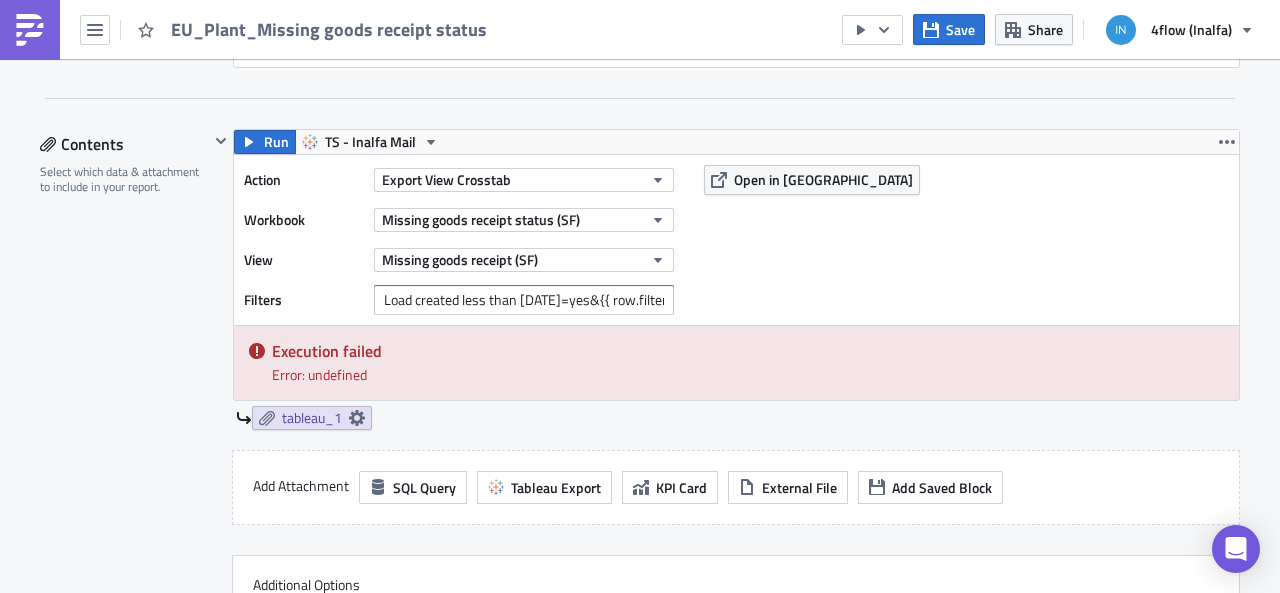 click on "Contents Select which data & attachment to include in your report." at bounding box center [124, 412] 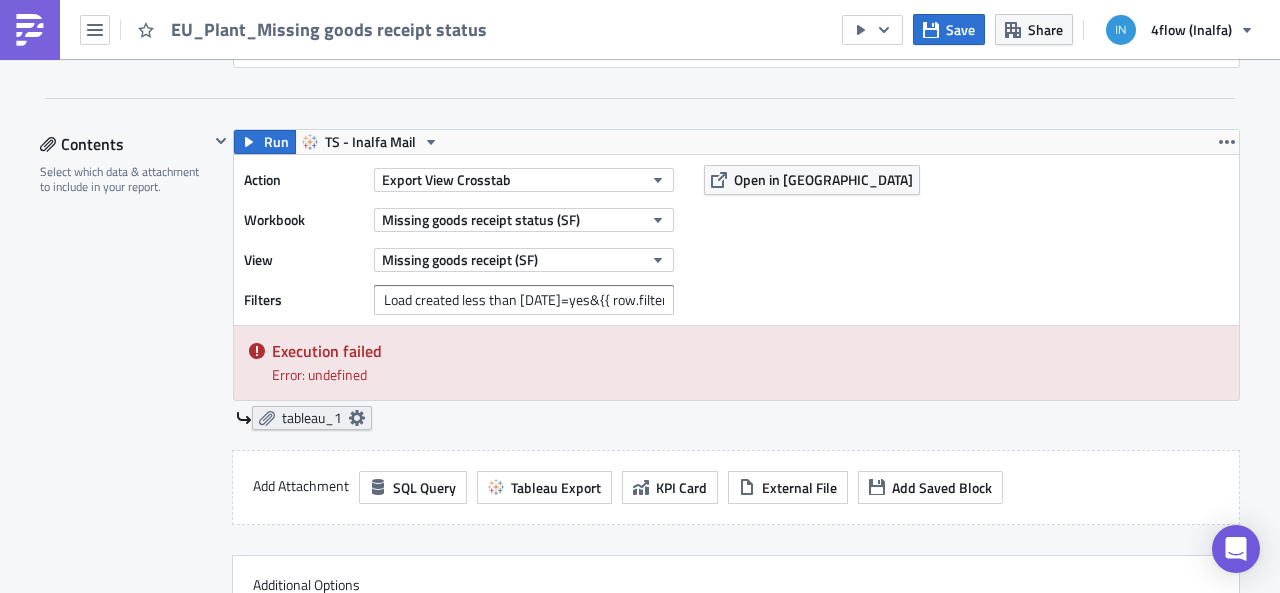 click 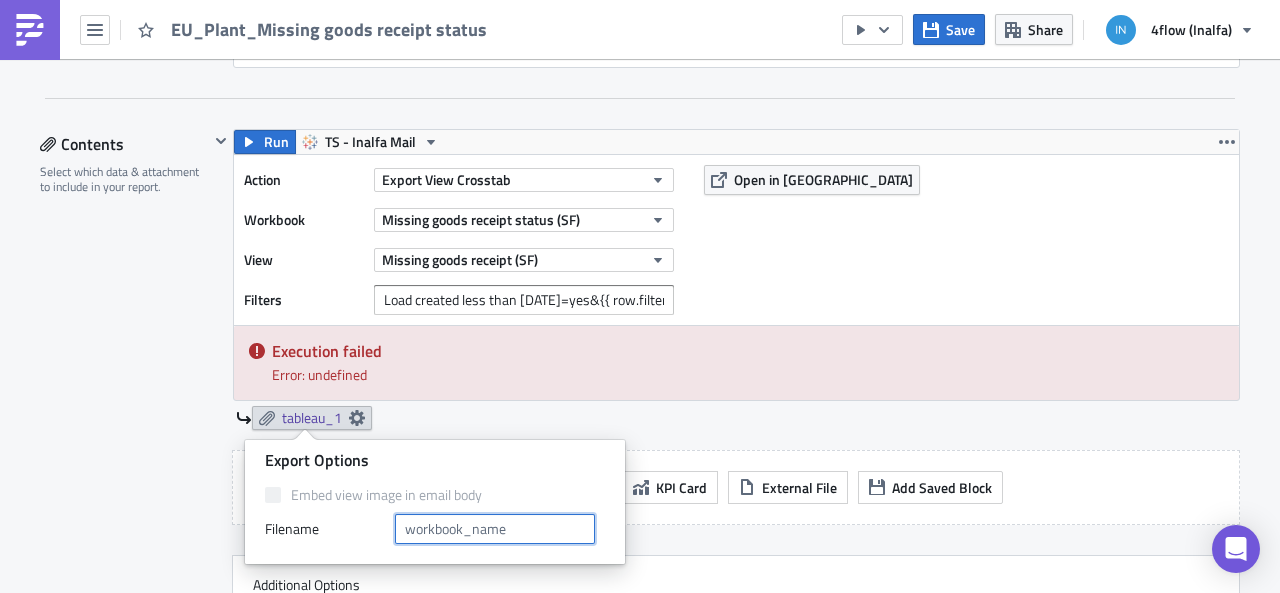 click at bounding box center (495, 529) 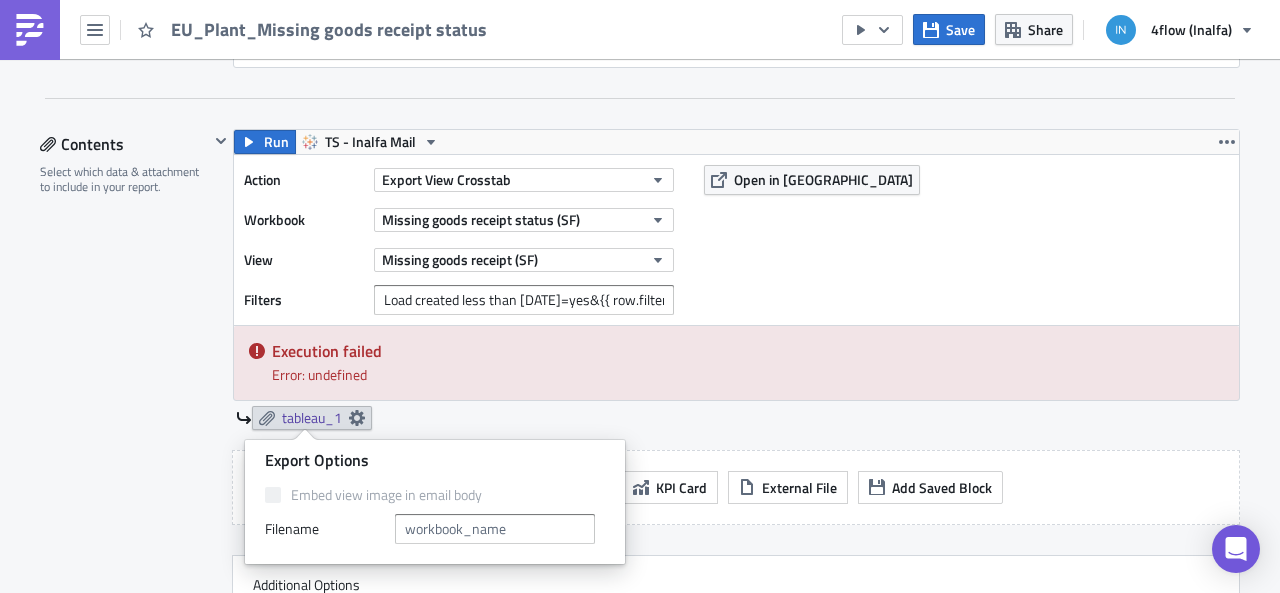 click on "Execution failed Error: undefined" at bounding box center (736, 363) 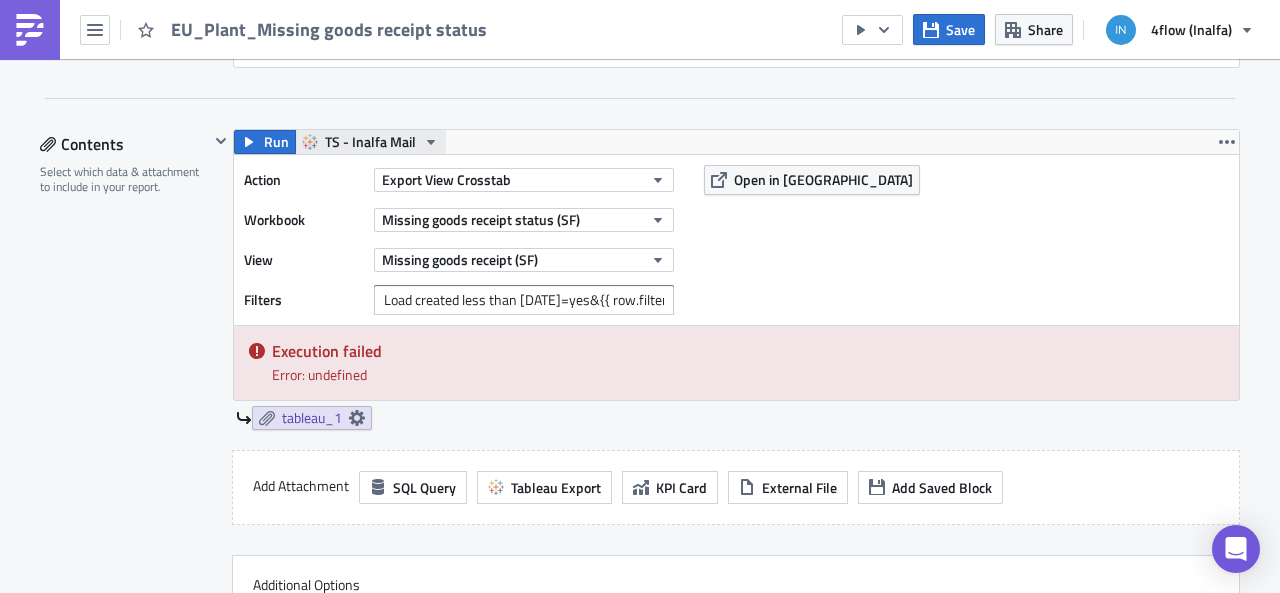 click on "TS - Inalfa Mail" at bounding box center (370, 142) 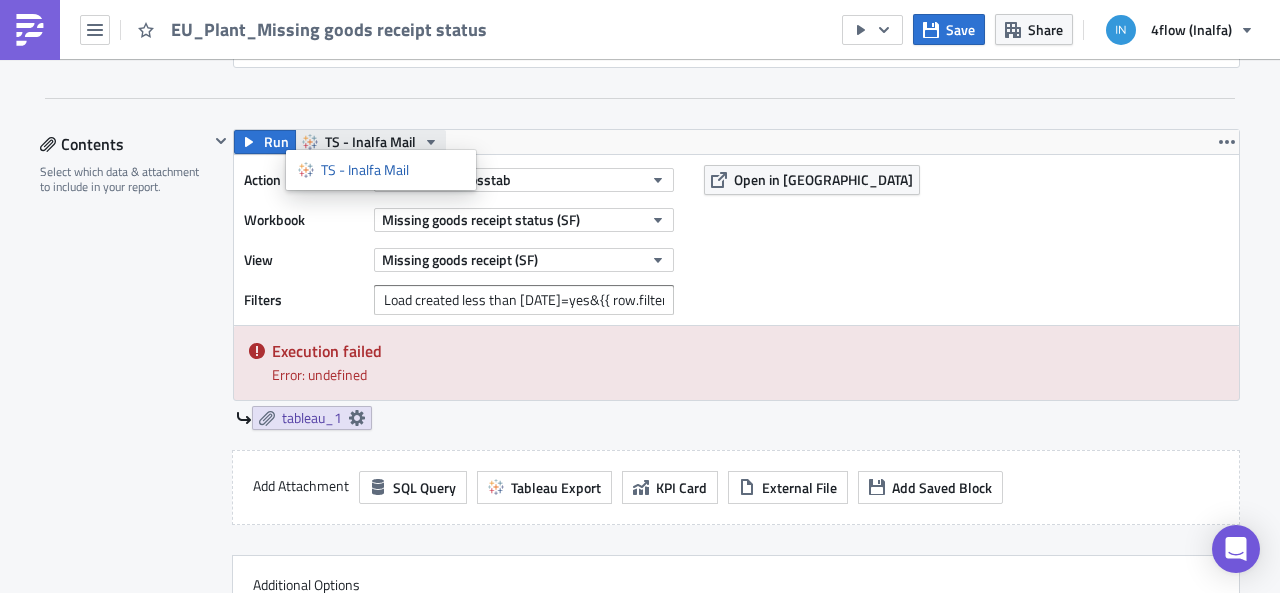 click on "TS - Inalfa Mail" at bounding box center (370, 142) 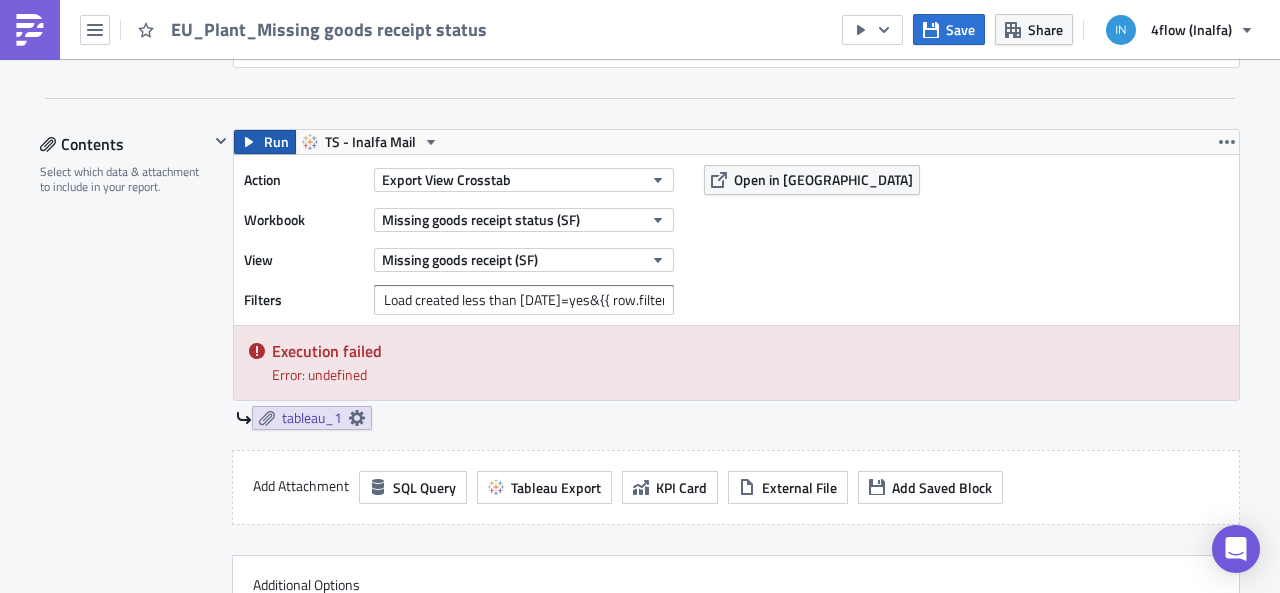 click on "Run" at bounding box center [276, 142] 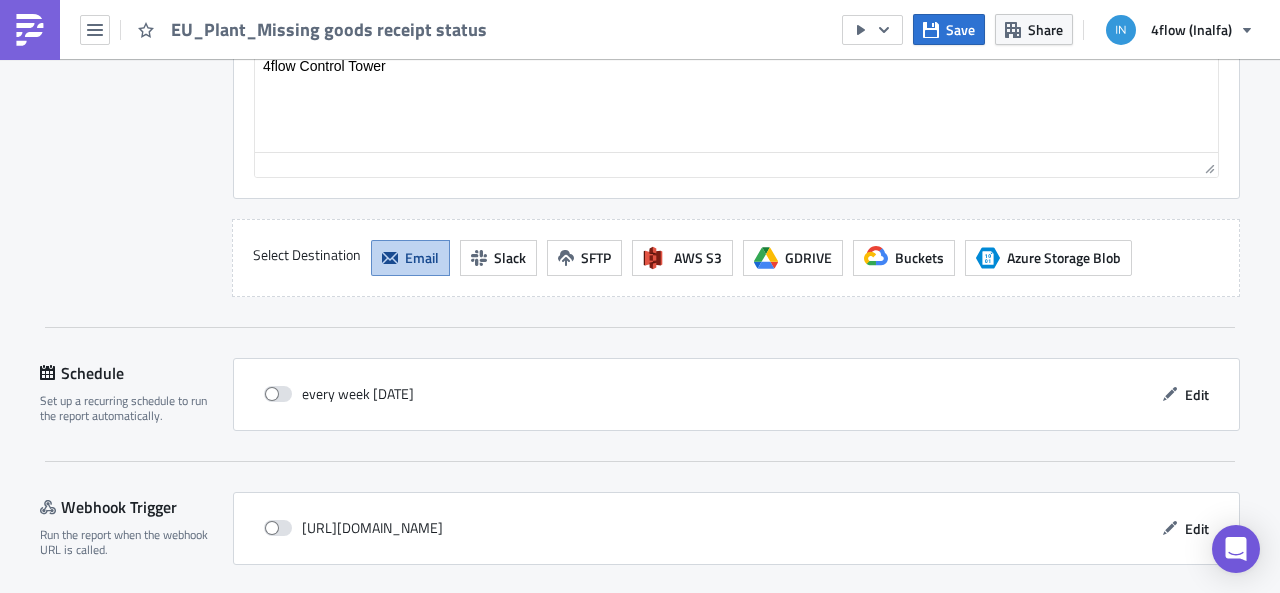scroll, scrollTop: 2408, scrollLeft: 0, axis: vertical 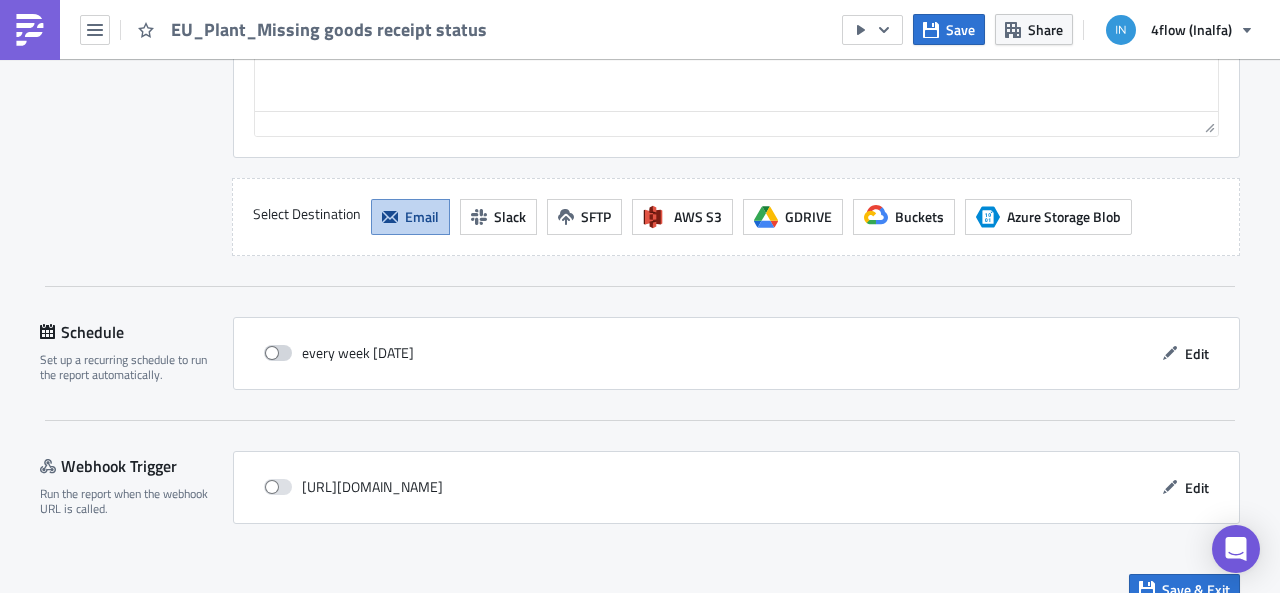 click at bounding box center [278, 353] 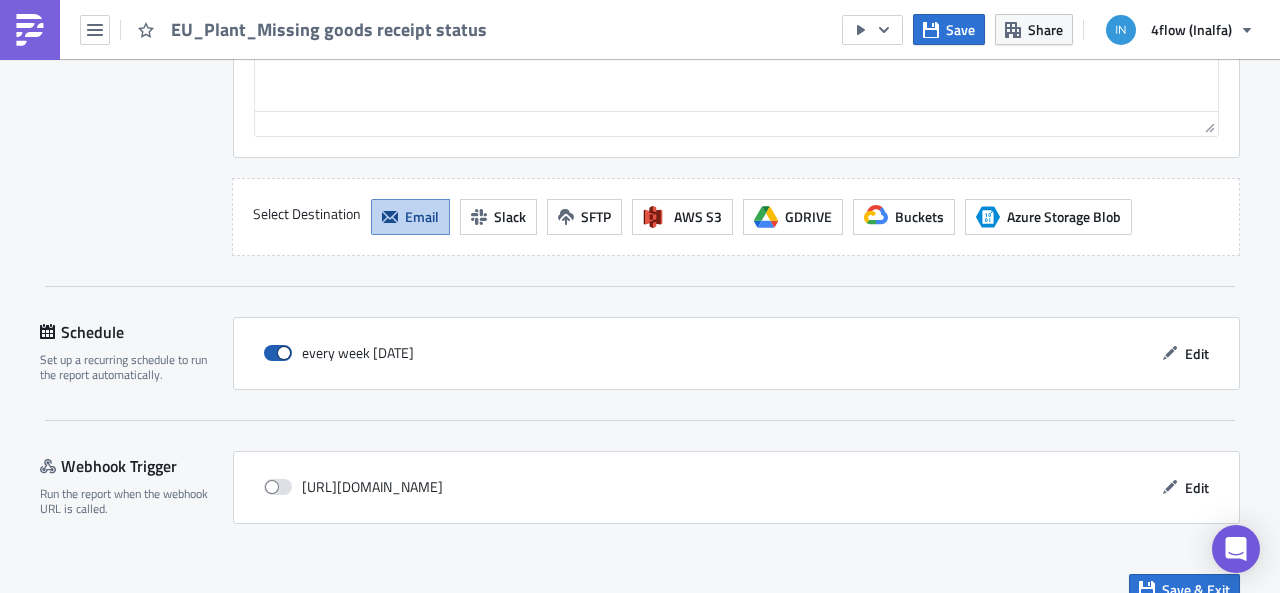 checkbox on "true" 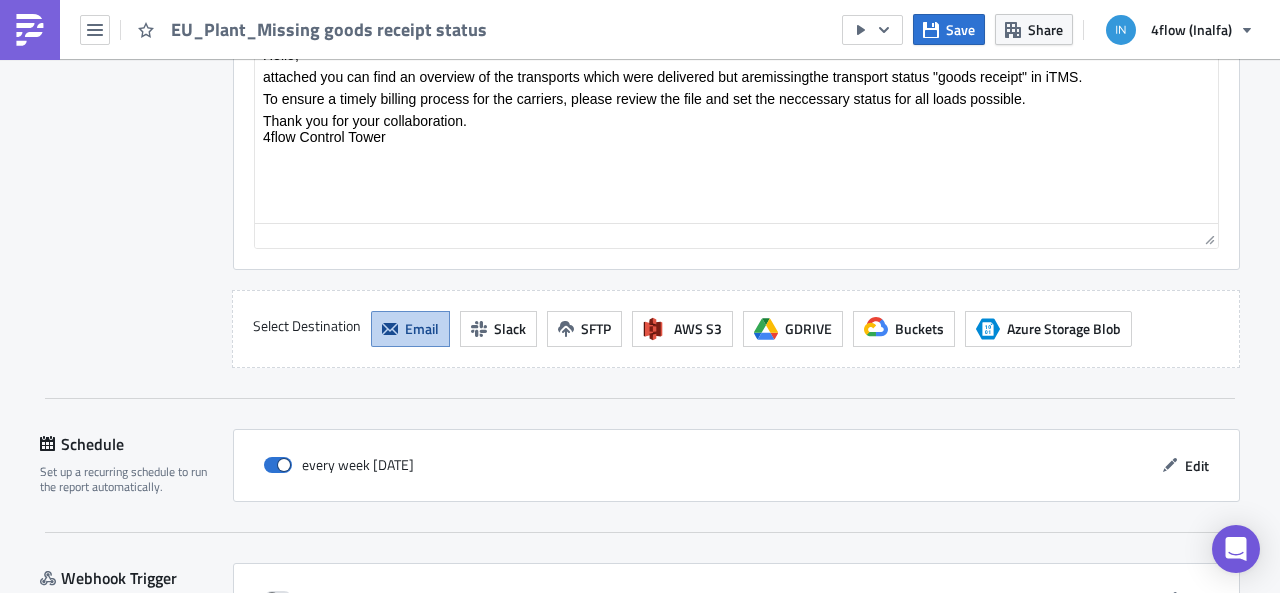 scroll, scrollTop: 2326, scrollLeft: 0, axis: vertical 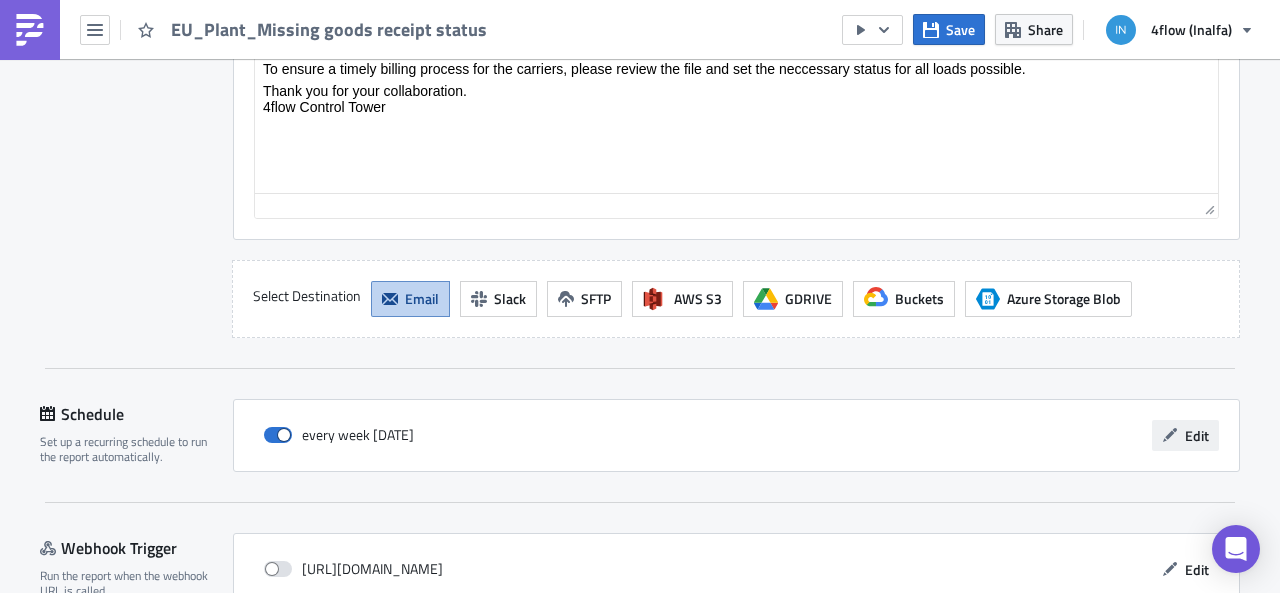 click on "Edit" at bounding box center (1197, 435) 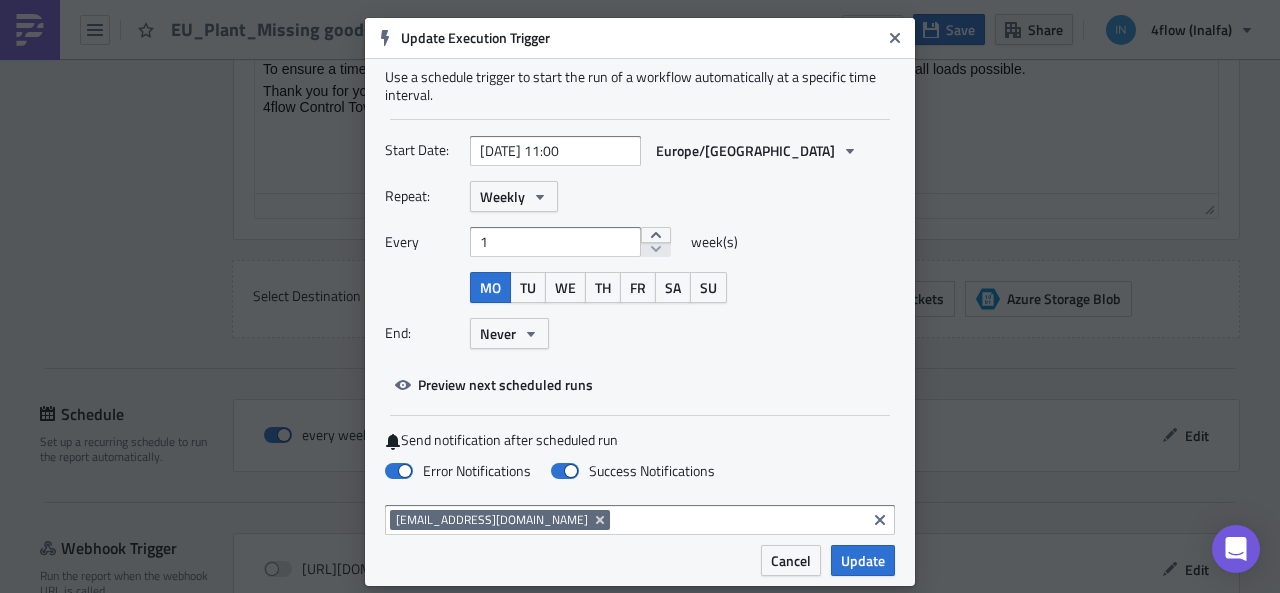 scroll, scrollTop: 0, scrollLeft: 0, axis: both 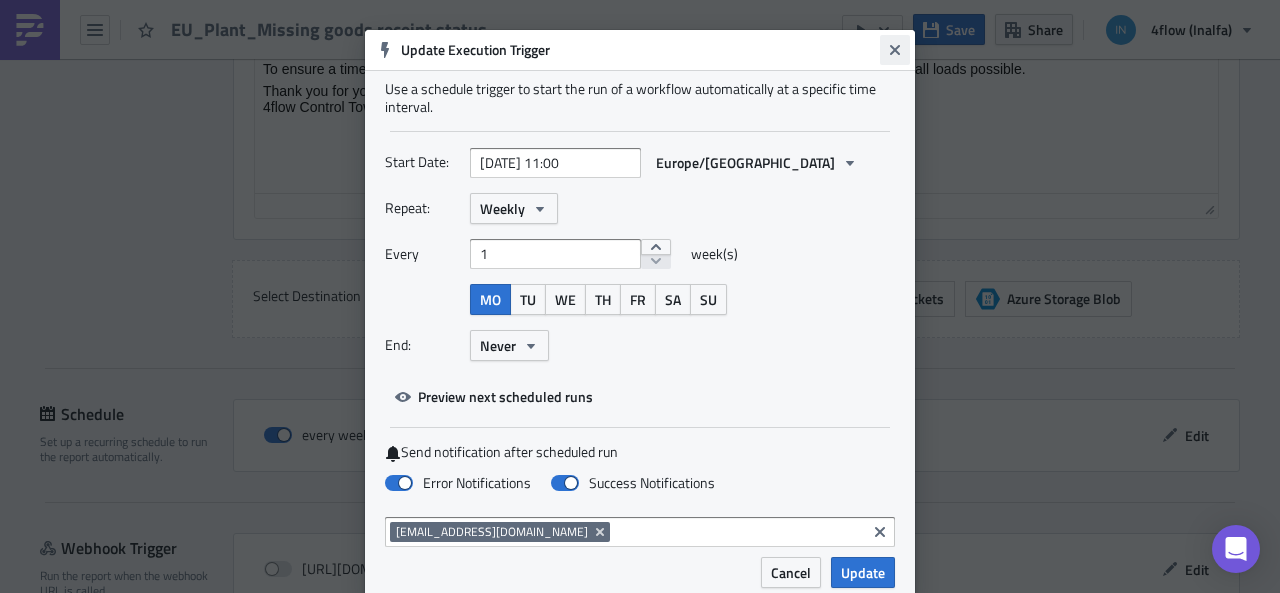 click 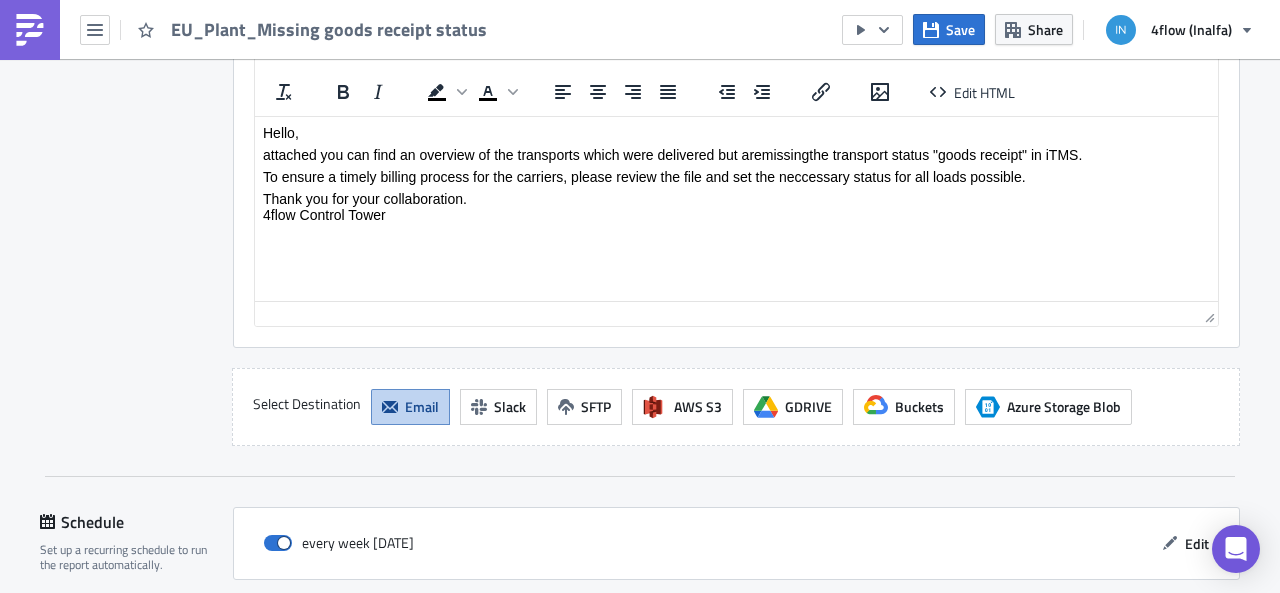 scroll, scrollTop: 2026, scrollLeft: 0, axis: vertical 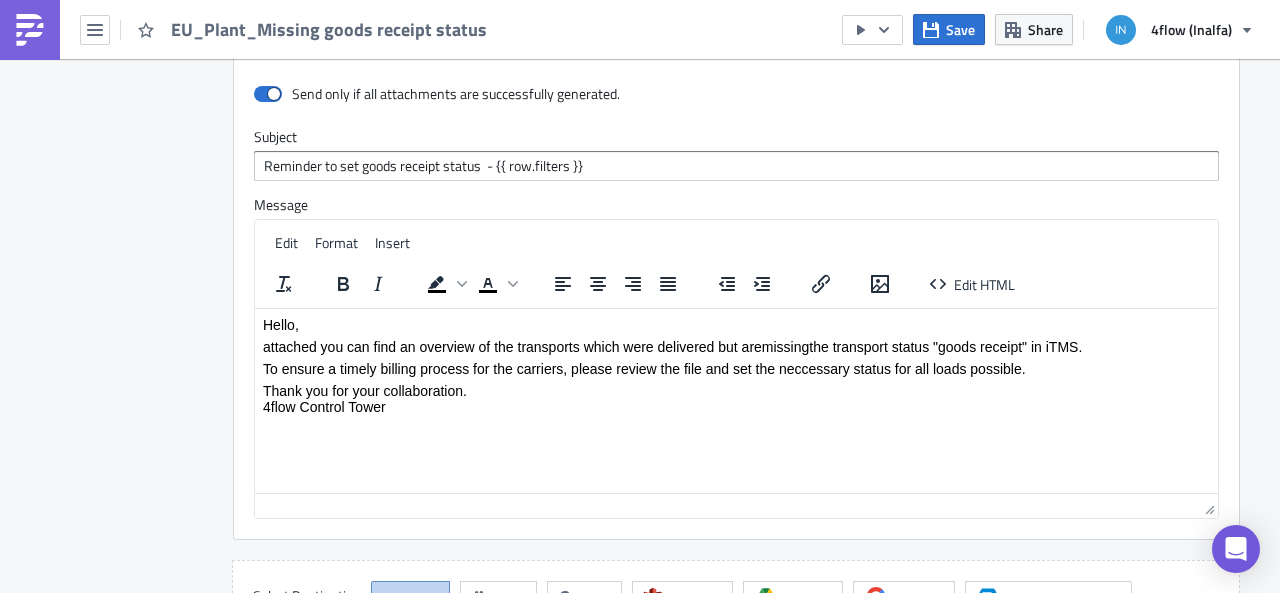 click on "EU_Plant_Missing goods receipt status" at bounding box center (330, 29) 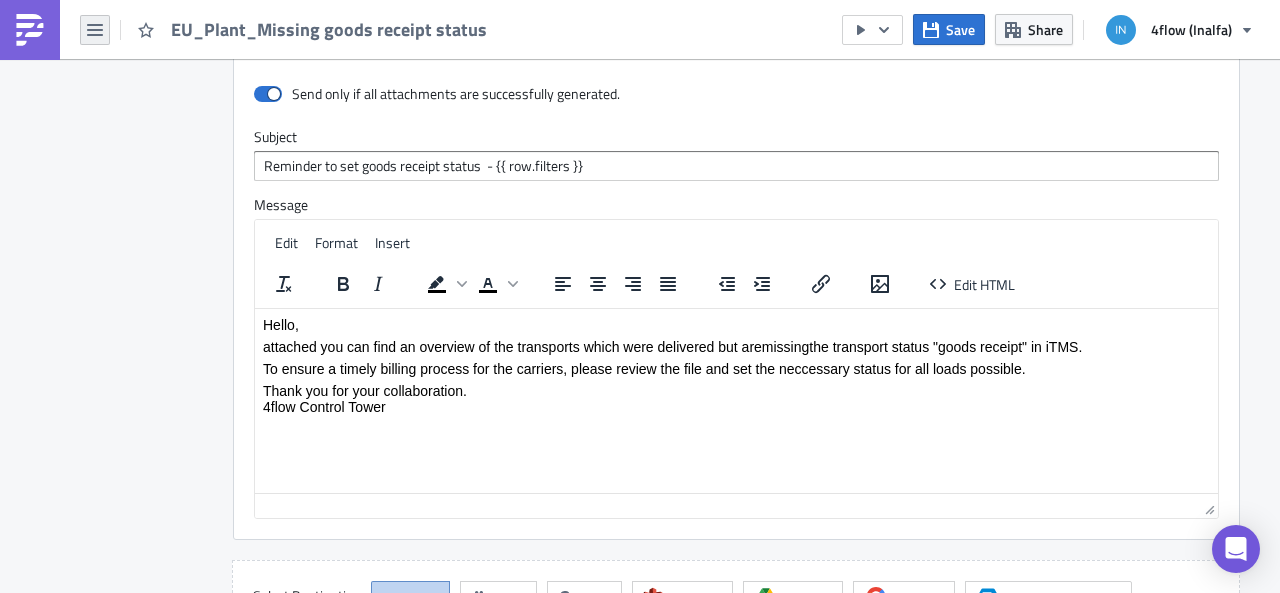 click 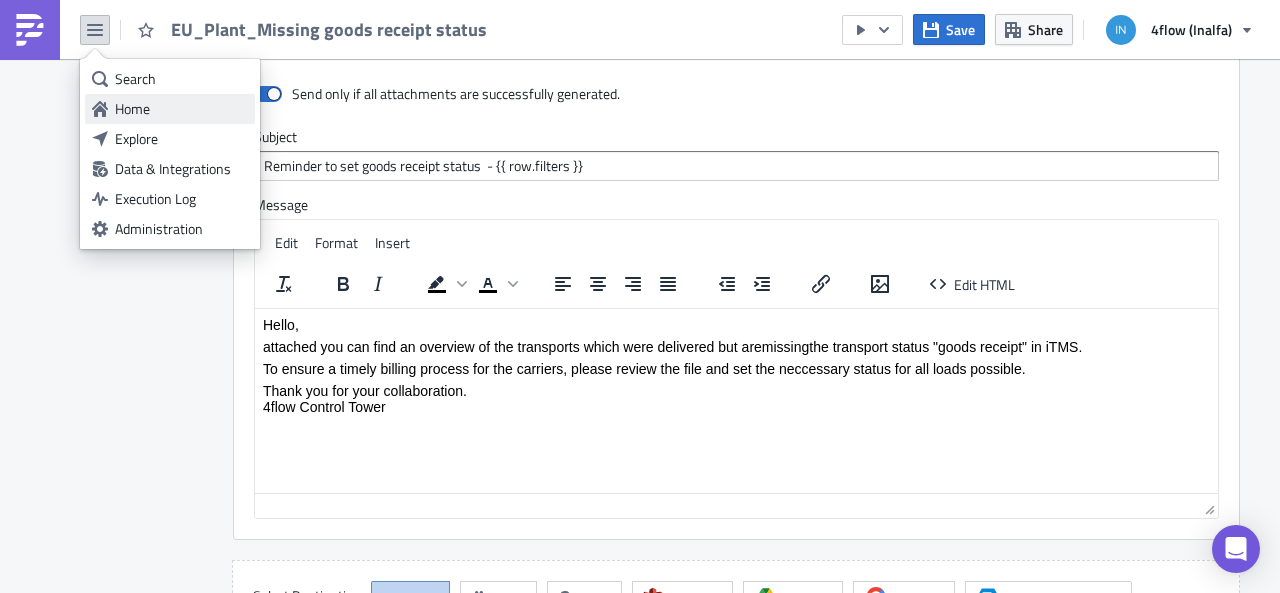 click on "Home" at bounding box center (181, 109) 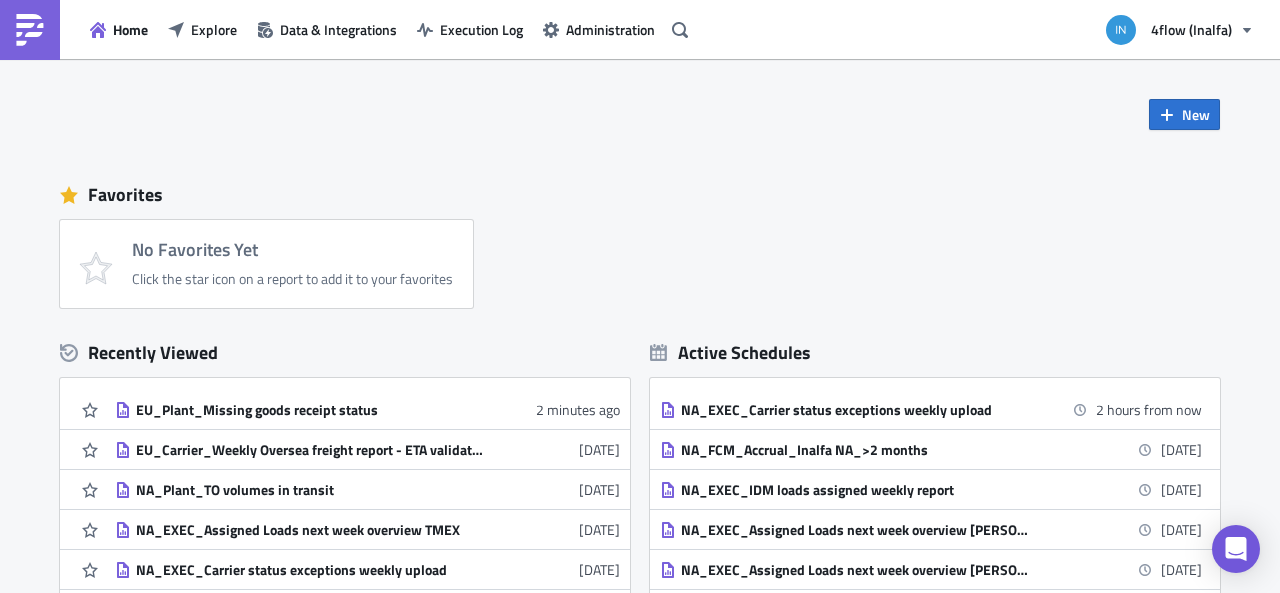 scroll, scrollTop: 0, scrollLeft: 0, axis: both 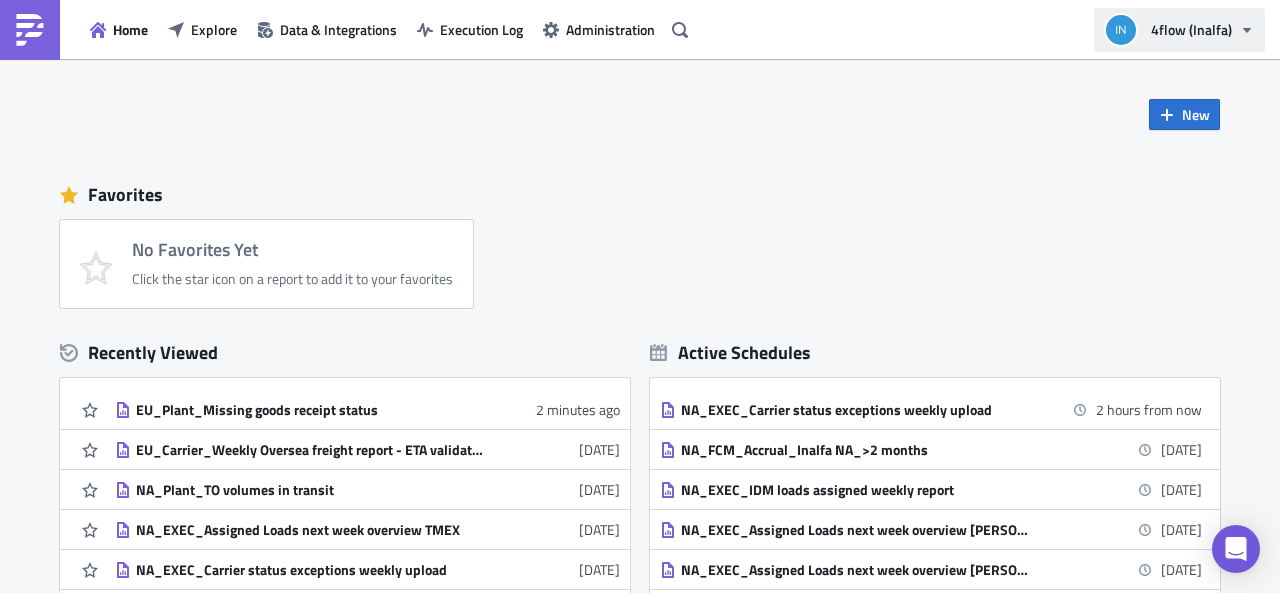 click on "4flow (Inalfa)" at bounding box center (1179, 30) 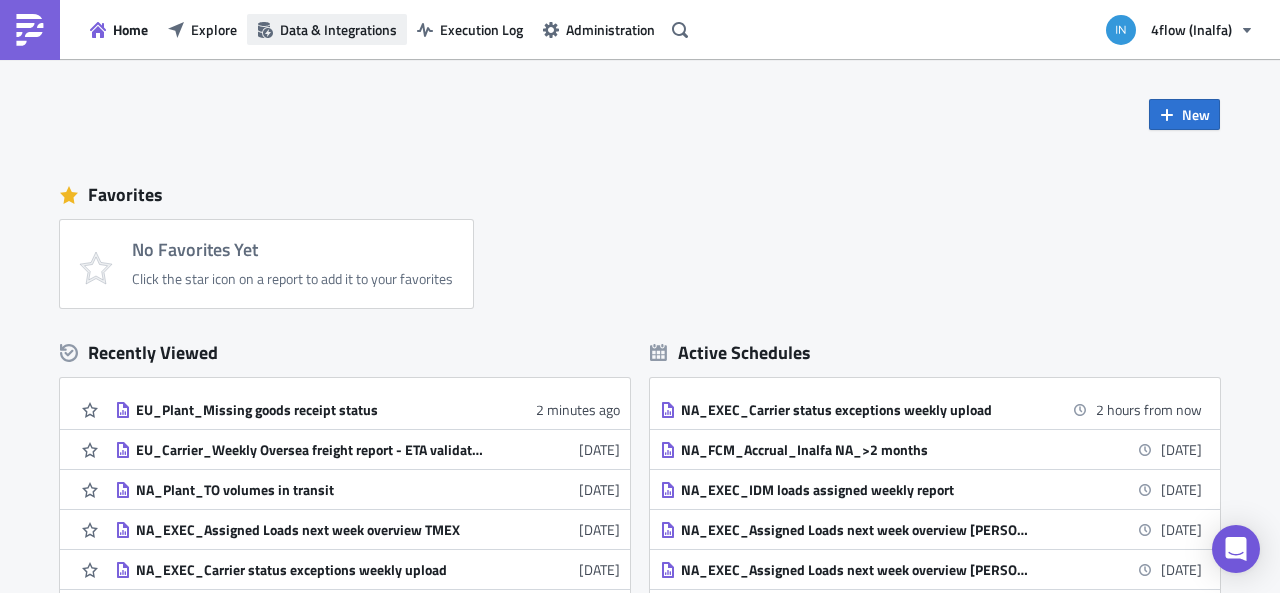 click 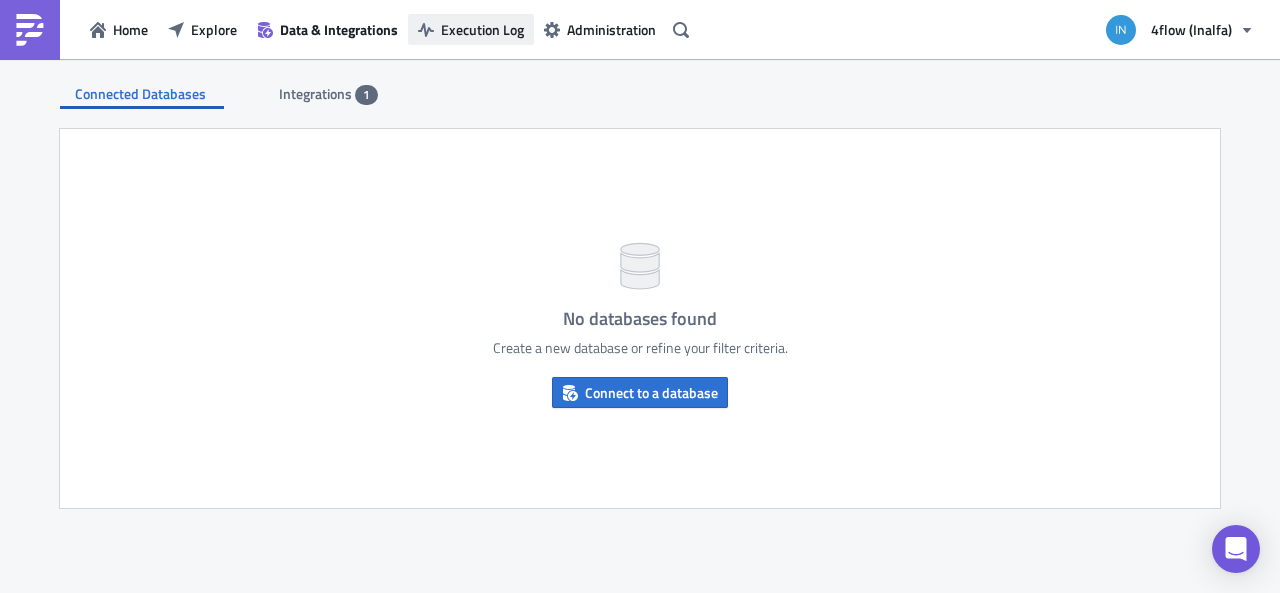 click 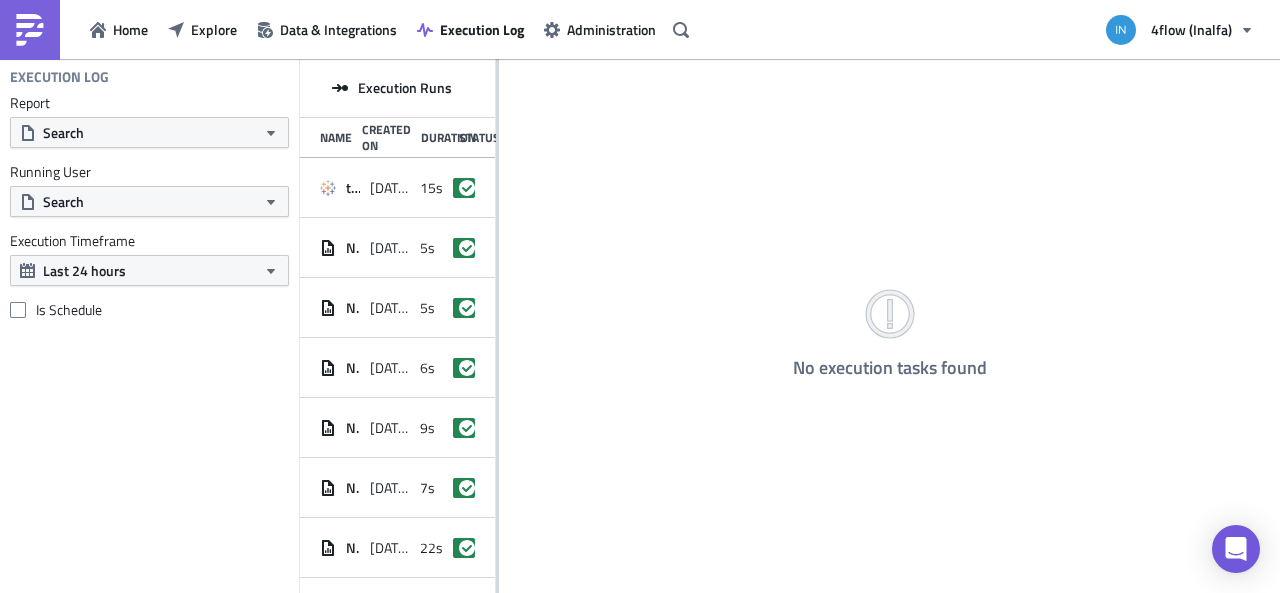 click on "Execution Runs" at bounding box center [397, 88] 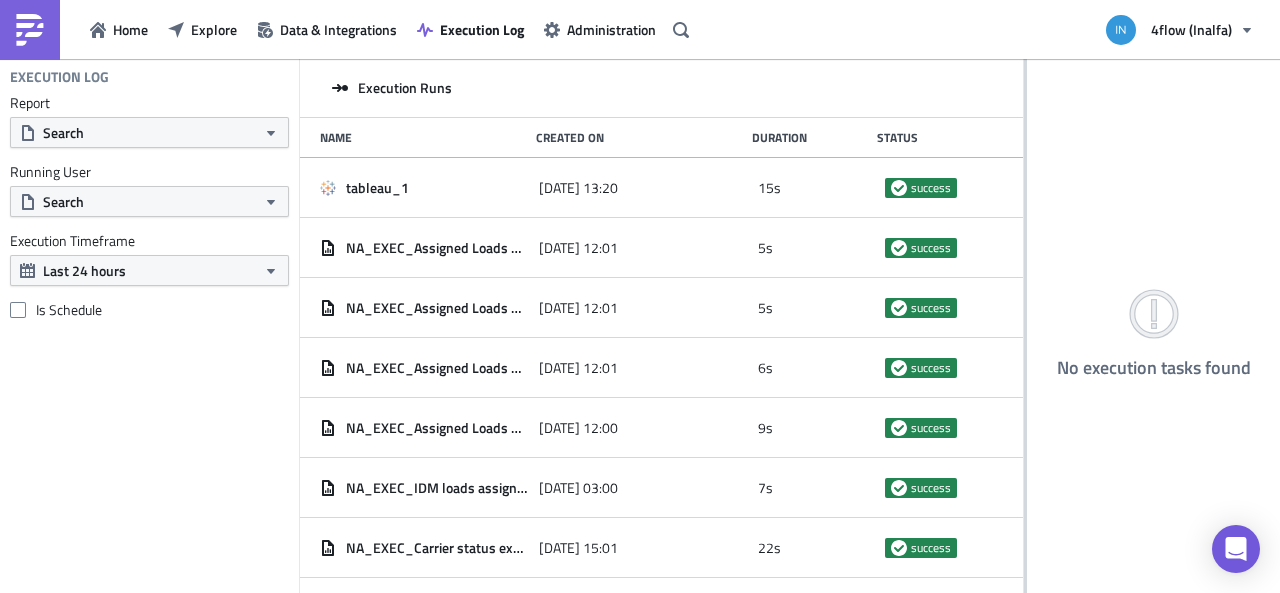 drag, startPoint x: 497, startPoint y: 100, endPoint x: 1239, endPoint y: 95, distance: 742.01685 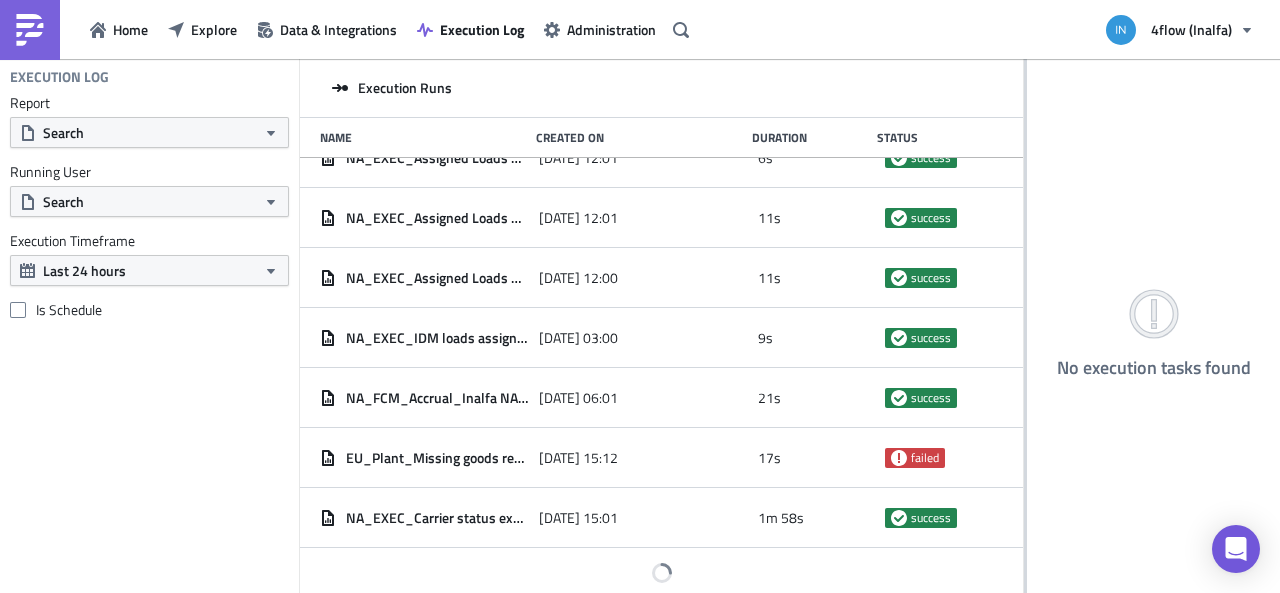 scroll, scrollTop: 511, scrollLeft: 0, axis: vertical 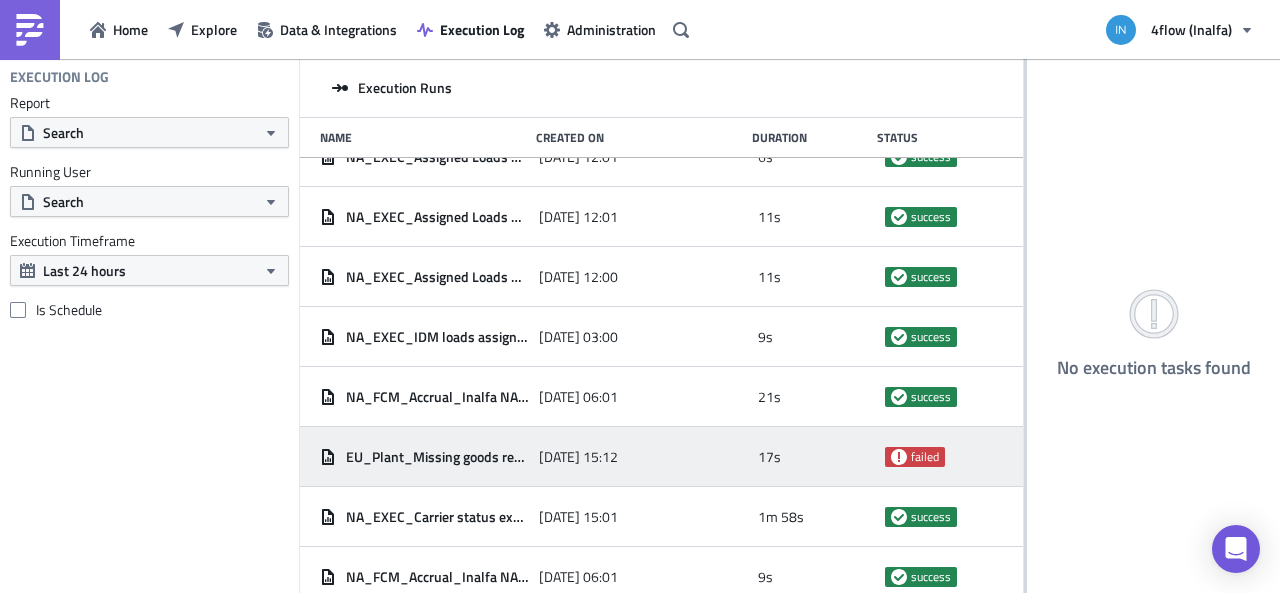 click on "EU_Plant_Missing goods receipt status" at bounding box center [437, 457] 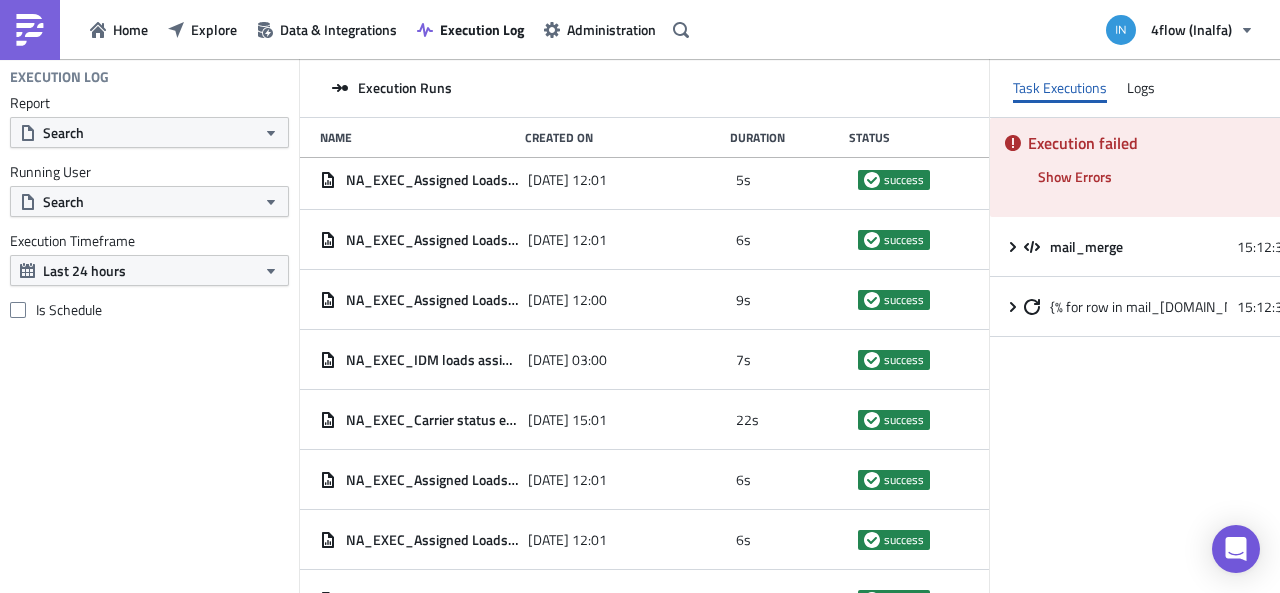scroll, scrollTop: 126, scrollLeft: 0, axis: vertical 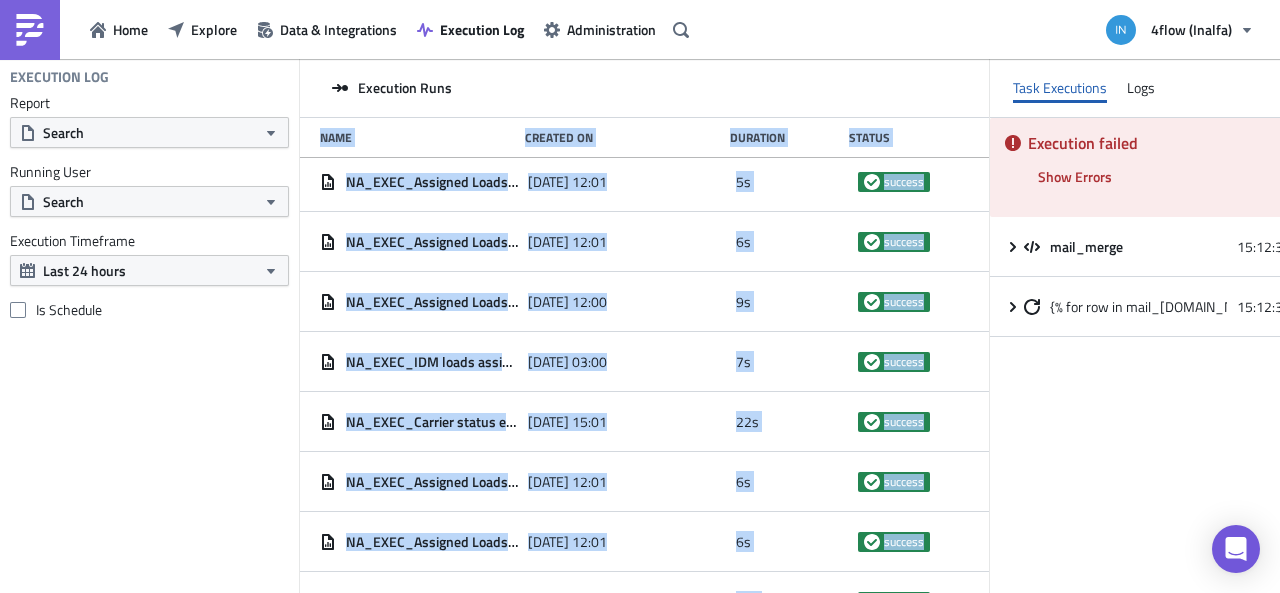drag, startPoint x: 1001, startPoint y: 95, endPoint x: 950, endPoint y: 103, distance: 51.62364 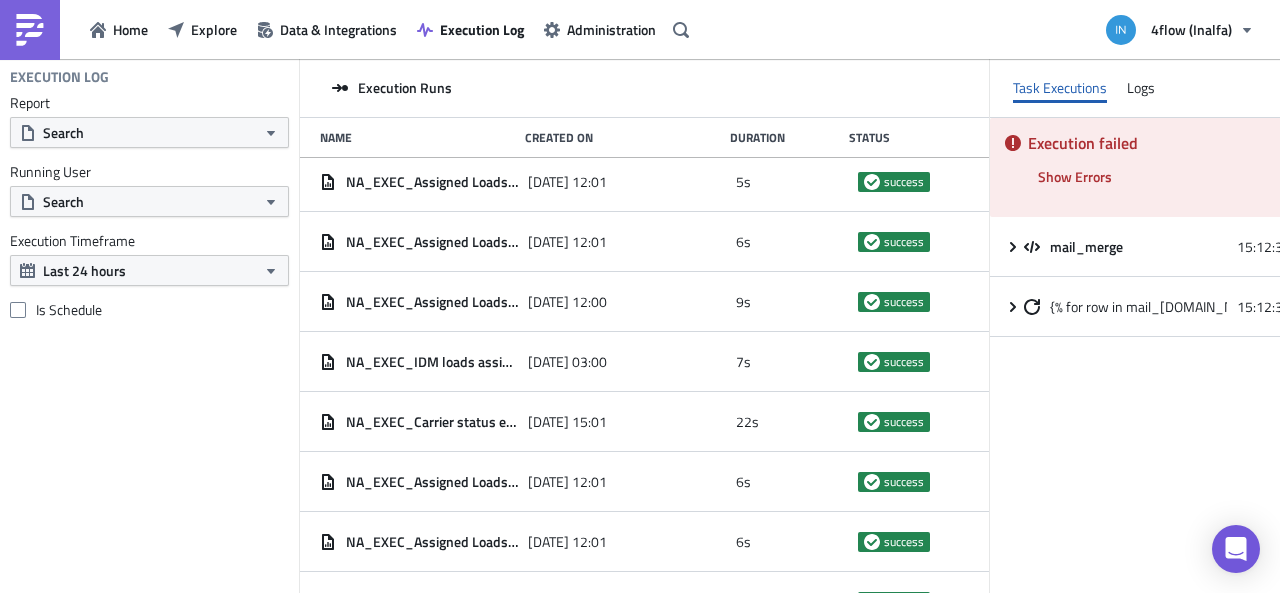 click on "Execution failed Show Errors 2025-06-30 15:12:47.30   FAIL signal raised: FAIL("Tableau execution exception: \n\n\t400130: Bad Request\n\t\tThere was a problem querying the crosstab for view '913706ff-be5a-4173-bc07-0cccacb35377'.") 2025-06-30 15:12:47.30   FAIL signal raised: FAIL("Tableau execution exception: \n\n\t400130: Bad Request\n\t\tThere was a problem querying the crosstab for view '913706ff-be5a-4173-bc07-0cccacb35377'.") mail_merge   15:12:30.86 took  0.07 s success {% for row in mail_merge.data %} 15:12:30.95 took  0.08 s failed LOOP_INDEX= 0 RE-RUNS= 0 Re-Run failed tableau_1   LOOP_INDEX= 0 15:12:31.34 took  15.99 s failed email_1   LOOP_INDEX= 0 15:12:47.40 took  0.00 s failed LOOP_INDEX= 1 RE-RUNS= 0 Re-Run failed tableau_1   LOOP_INDEX= 1 15:12:31.35 took  15.98 s failed email_1   LOOP_INDEX= 1 15:12:47.40 took  0.00 s failed Re-Runs No "re-runs" available" at bounding box center [1262, 355] 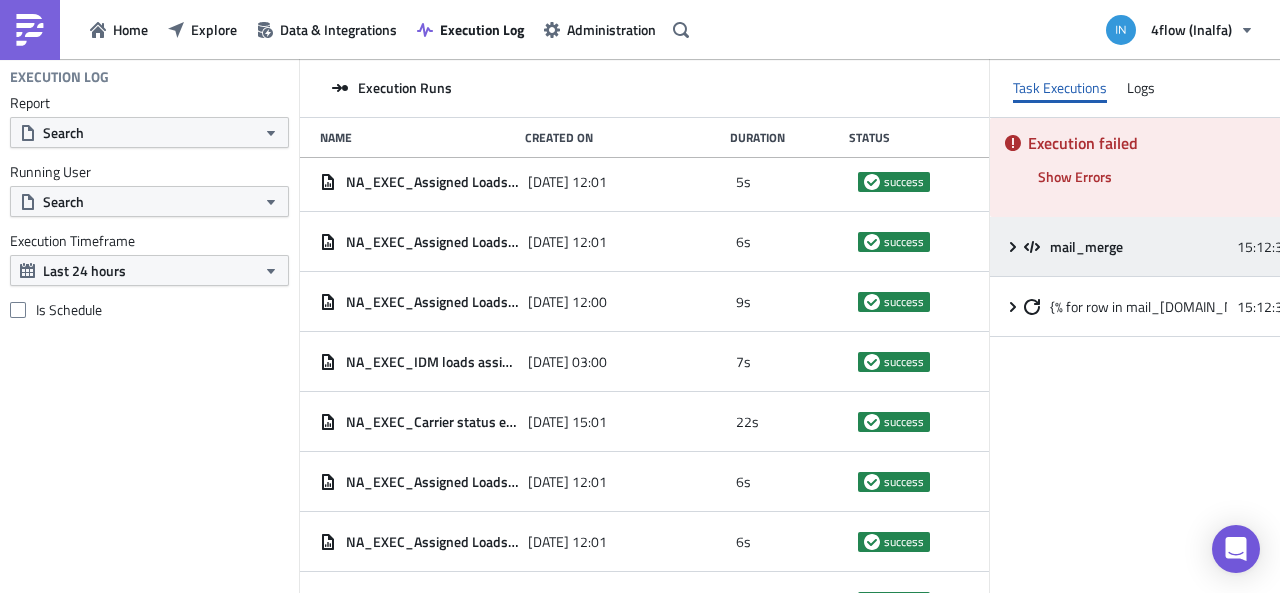 click on "mail_merge   15:12:30.86 took  0.07 s success" at bounding box center (1262, 247) 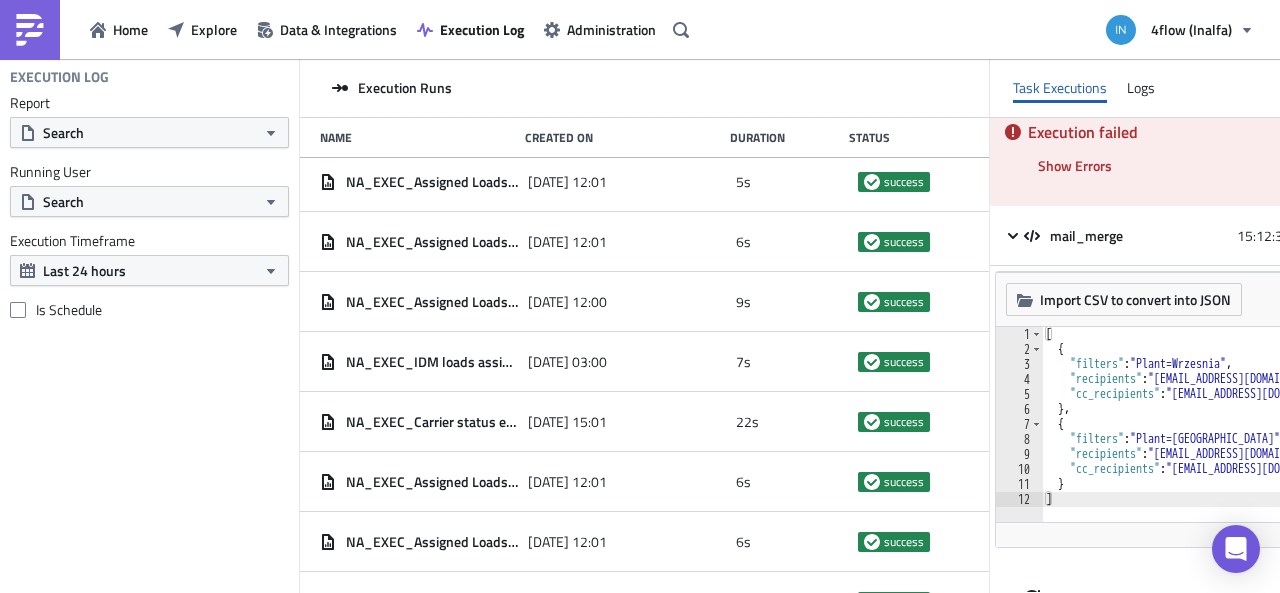 scroll, scrollTop: 44, scrollLeft: 0, axis: vertical 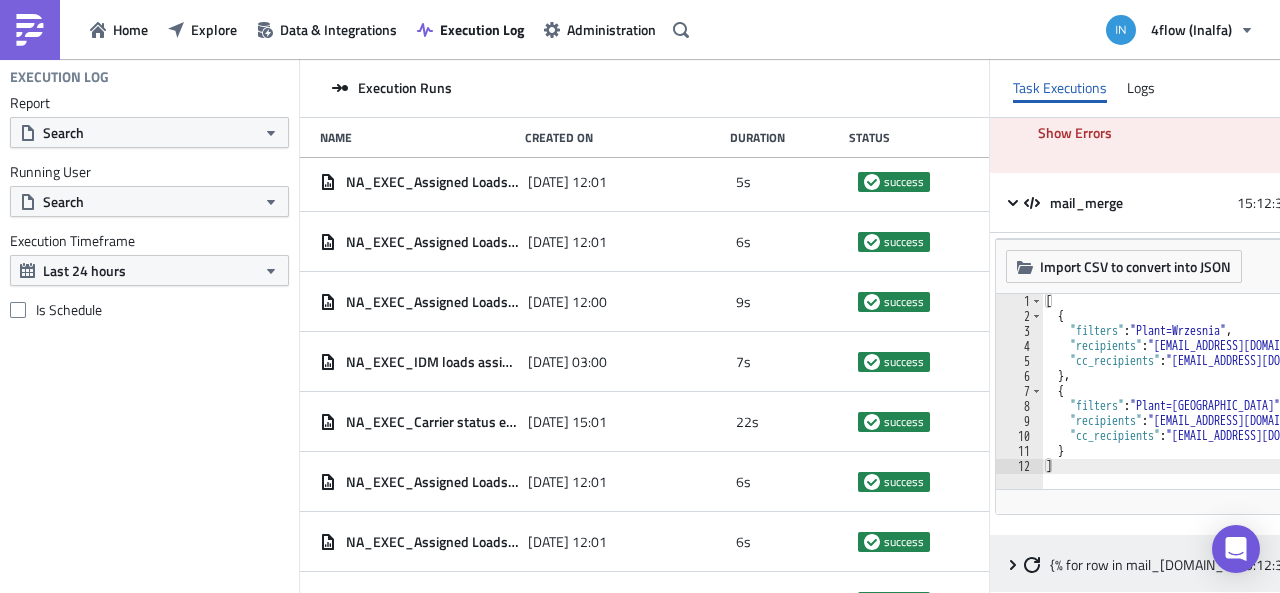 click 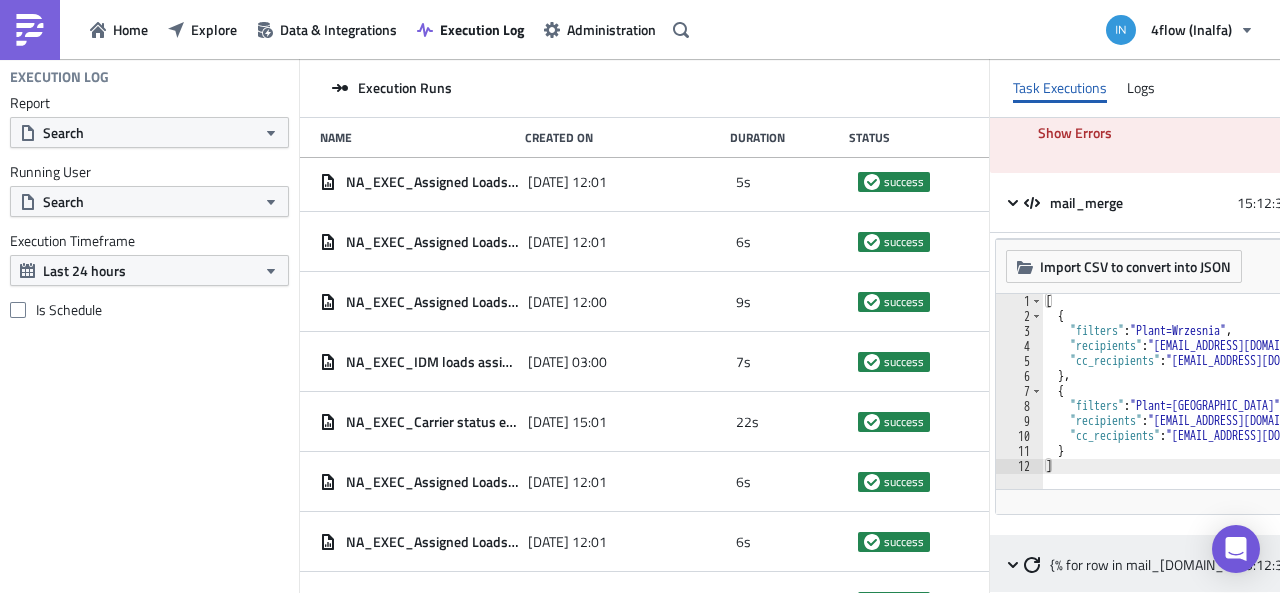 scroll, scrollTop: 254, scrollLeft: 0, axis: vertical 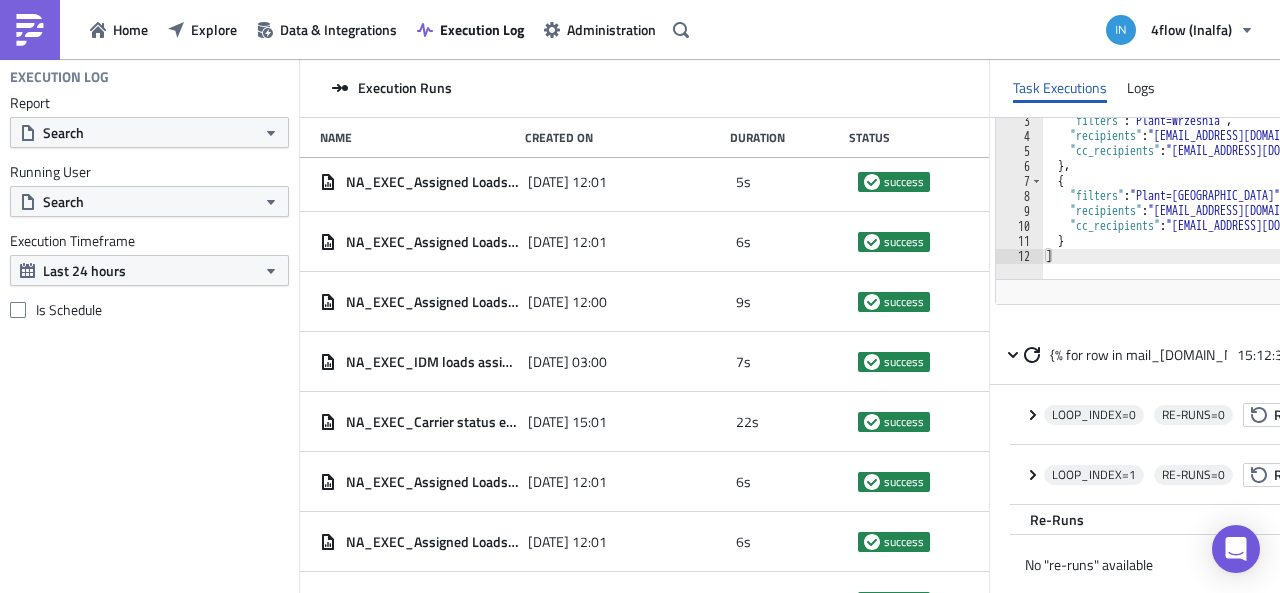 click at bounding box center [30, 30] 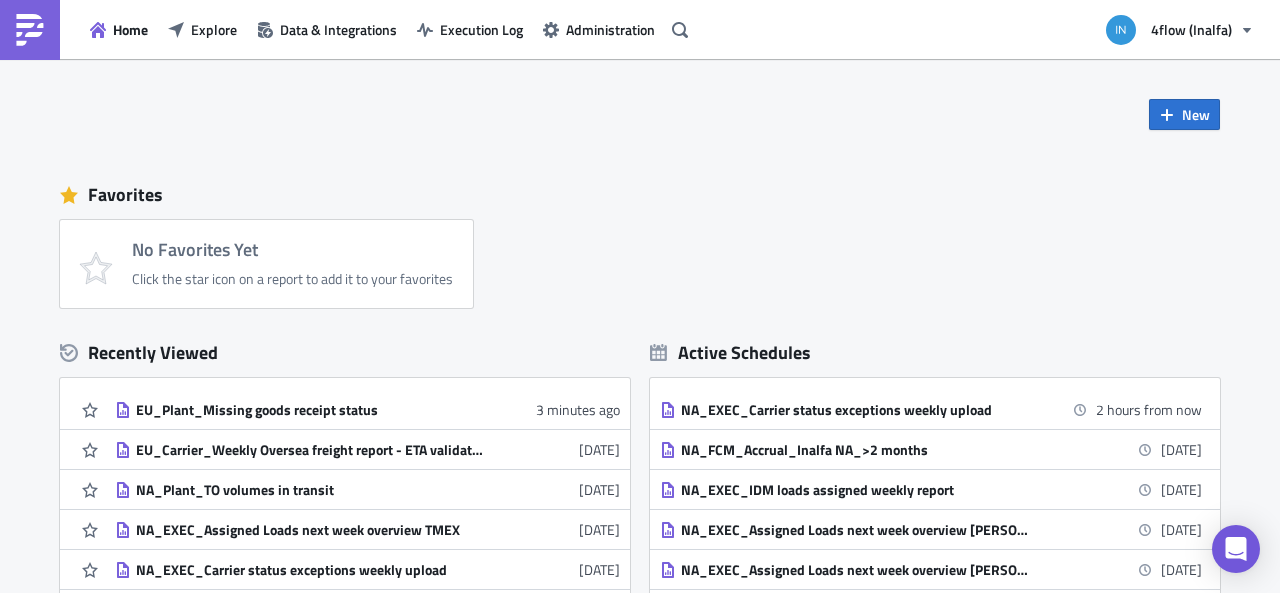 click at bounding box center [30, 30] 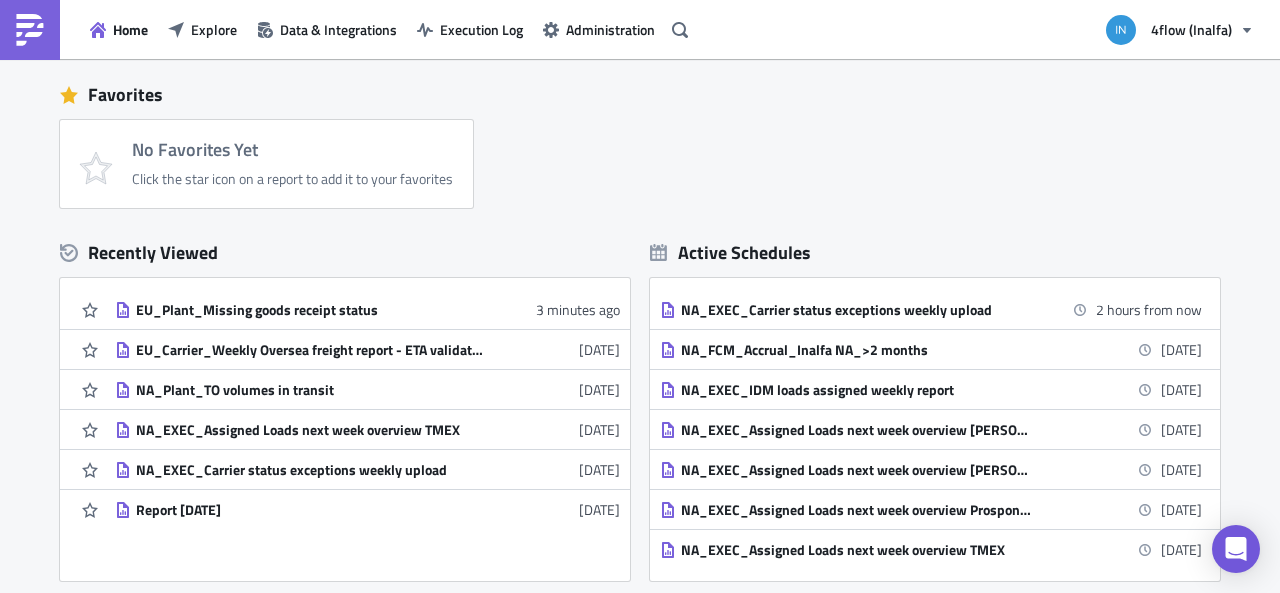 scroll, scrollTop: 284, scrollLeft: 0, axis: vertical 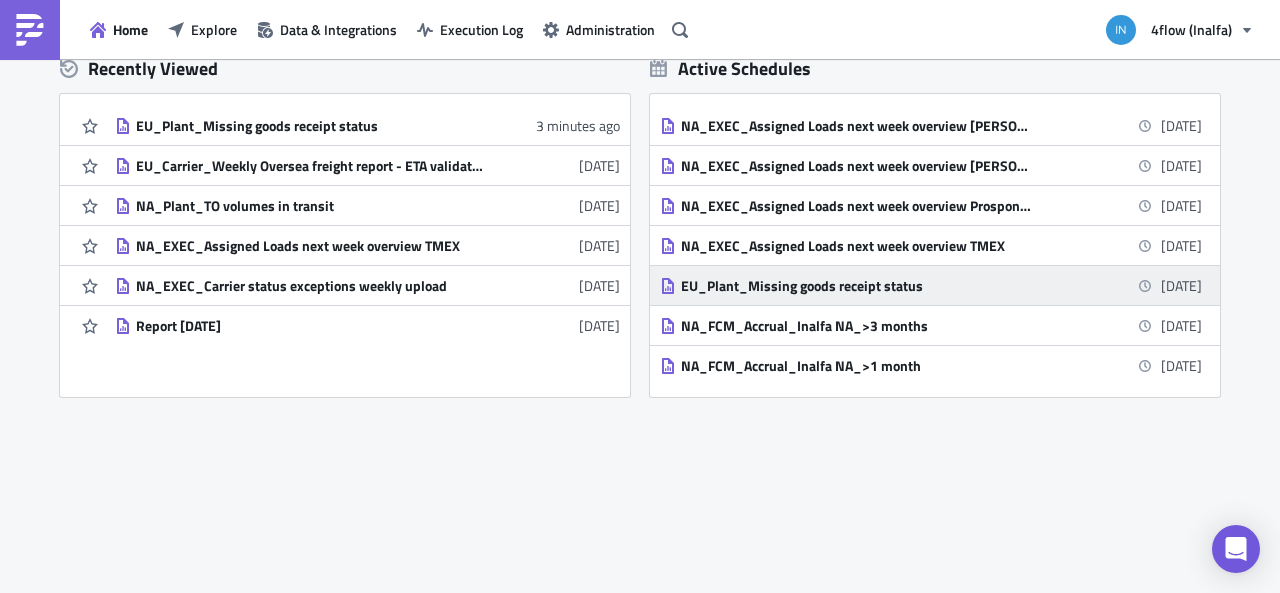 click on "EU_Plant_Missing goods receipt status" at bounding box center [856, 286] 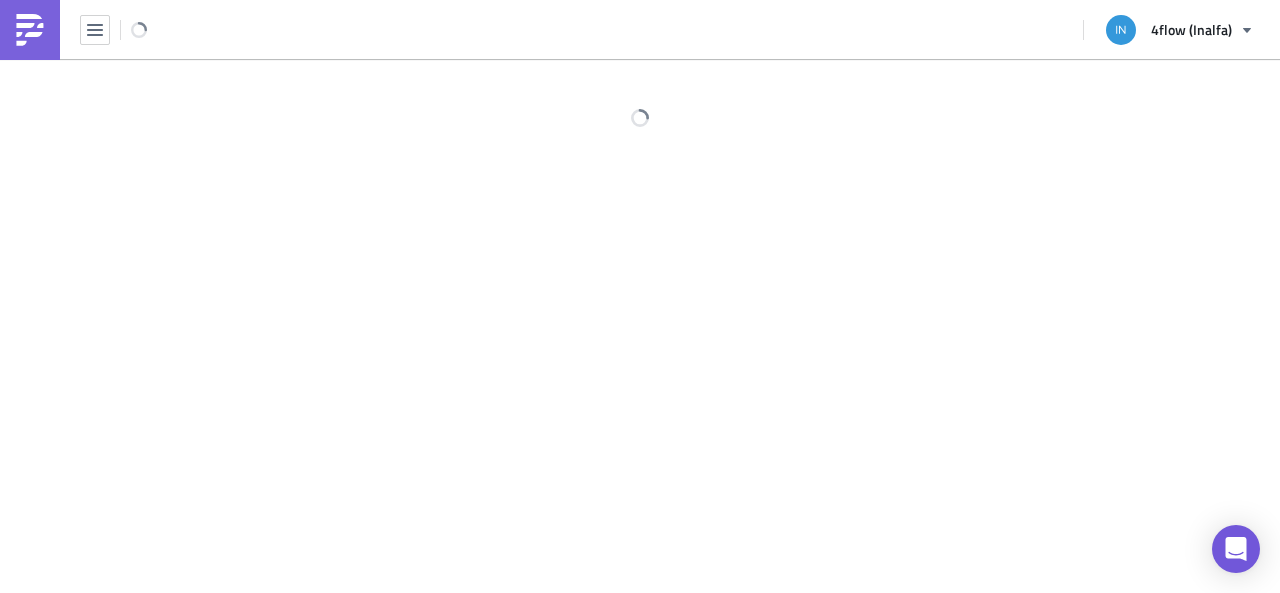 scroll, scrollTop: 0, scrollLeft: 0, axis: both 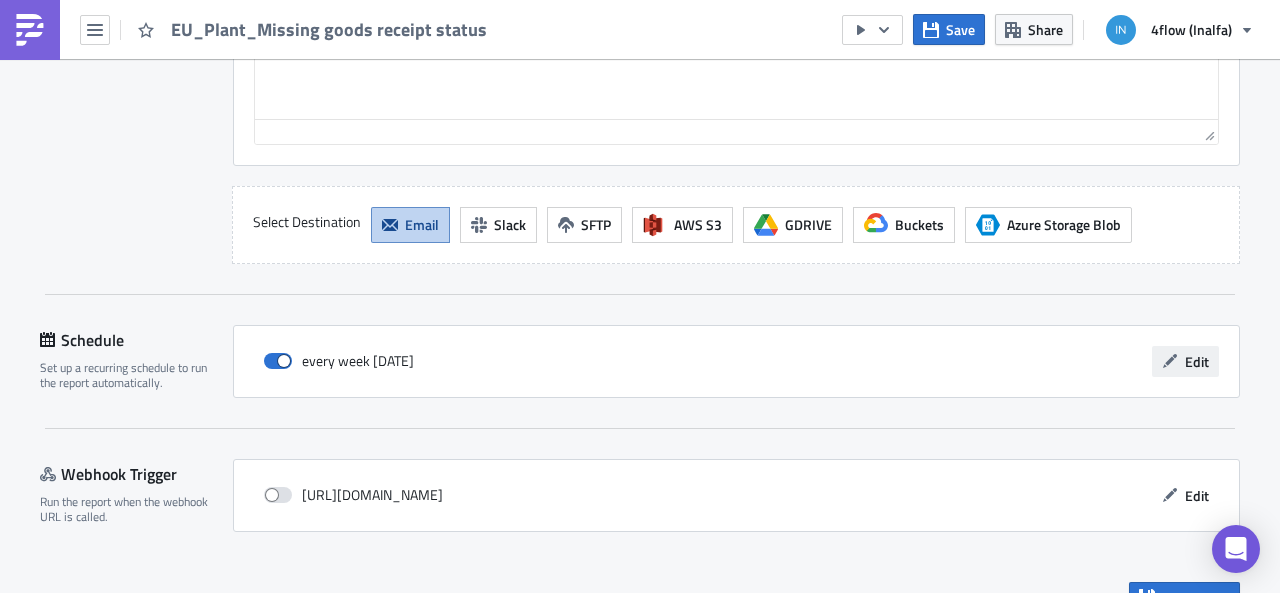 click on "Edit" at bounding box center (1197, 361) 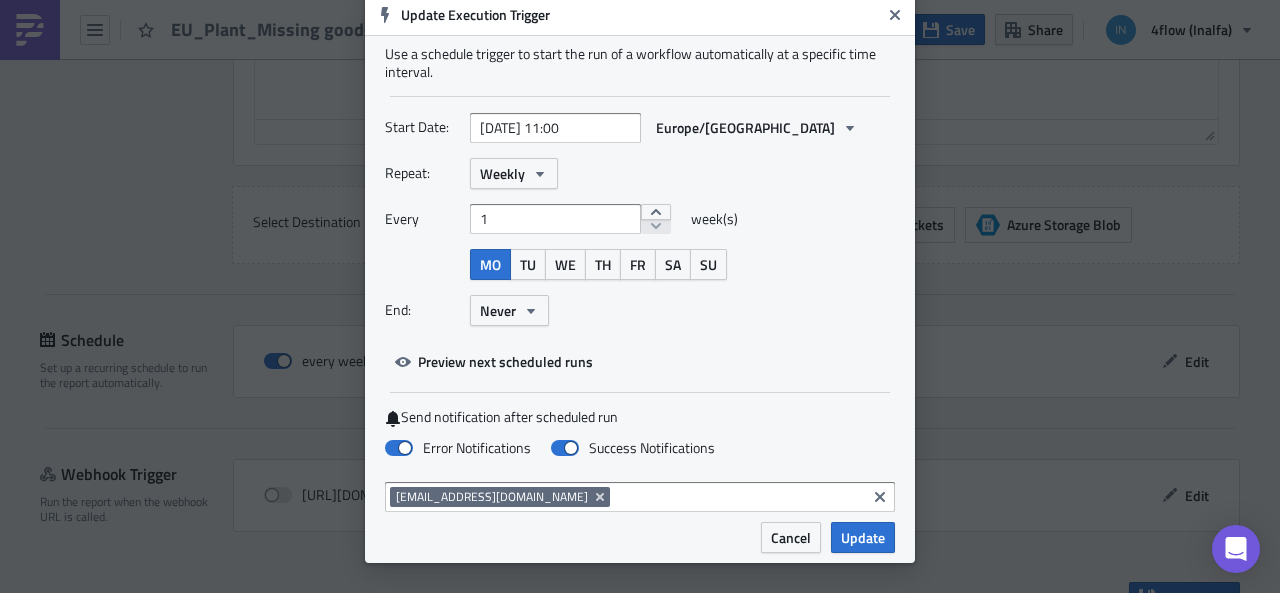 scroll, scrollTop: 0, scrollLeft: 0, axis: both 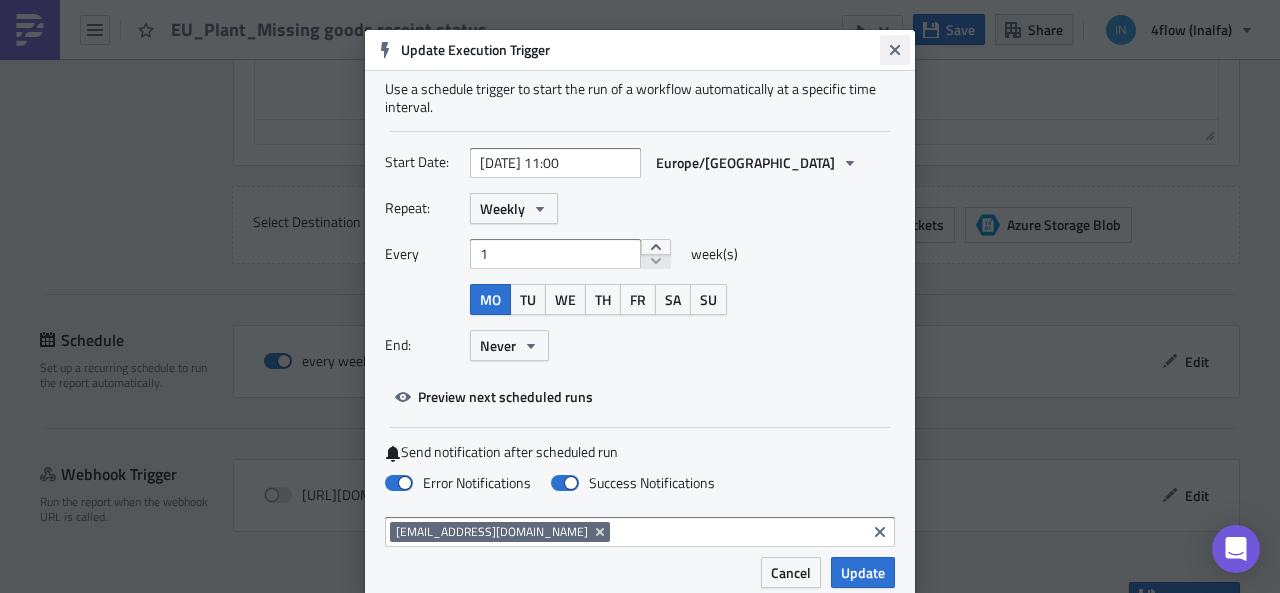 click 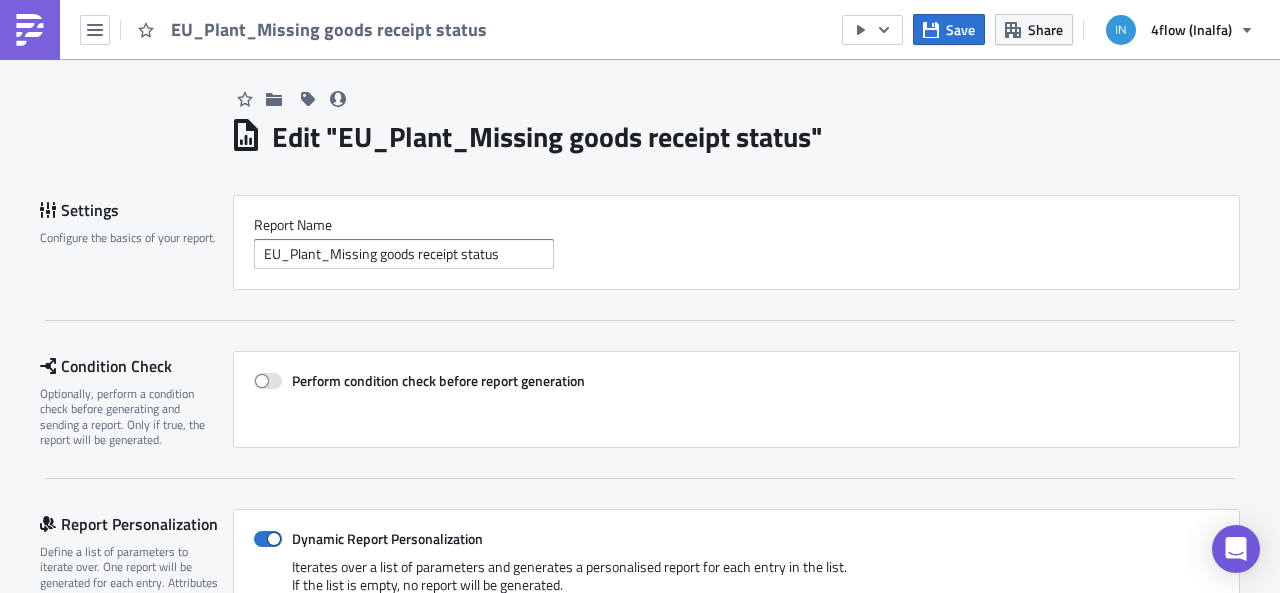 scroll, scrollTop: 0, scrollLeft: 0, axis: both 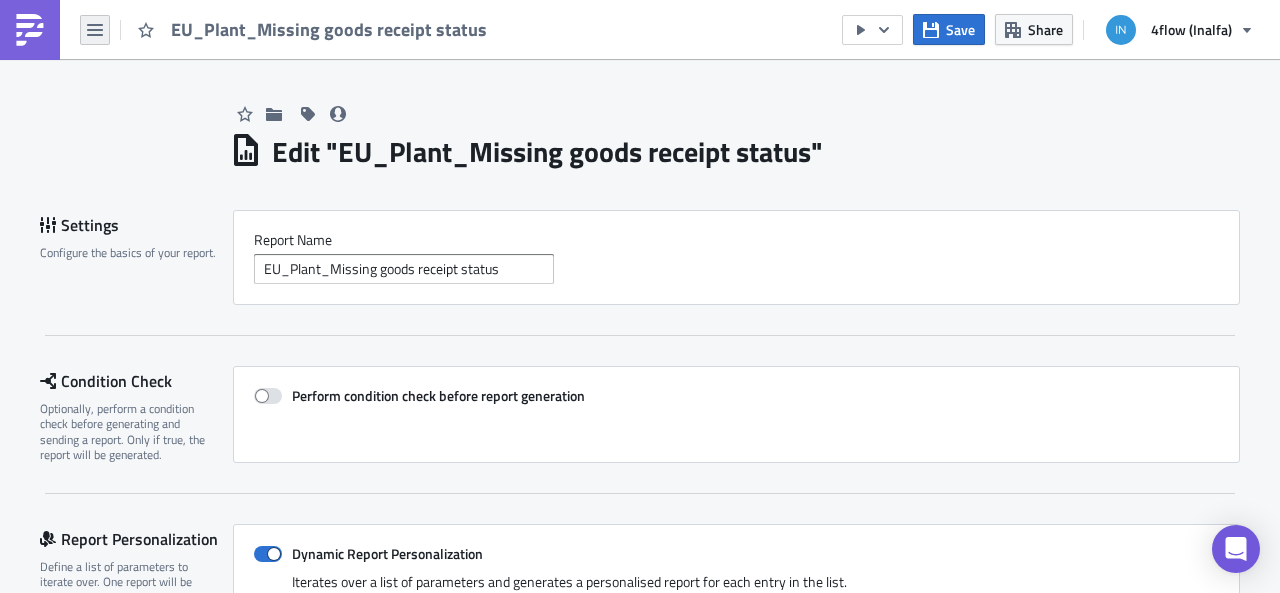 click 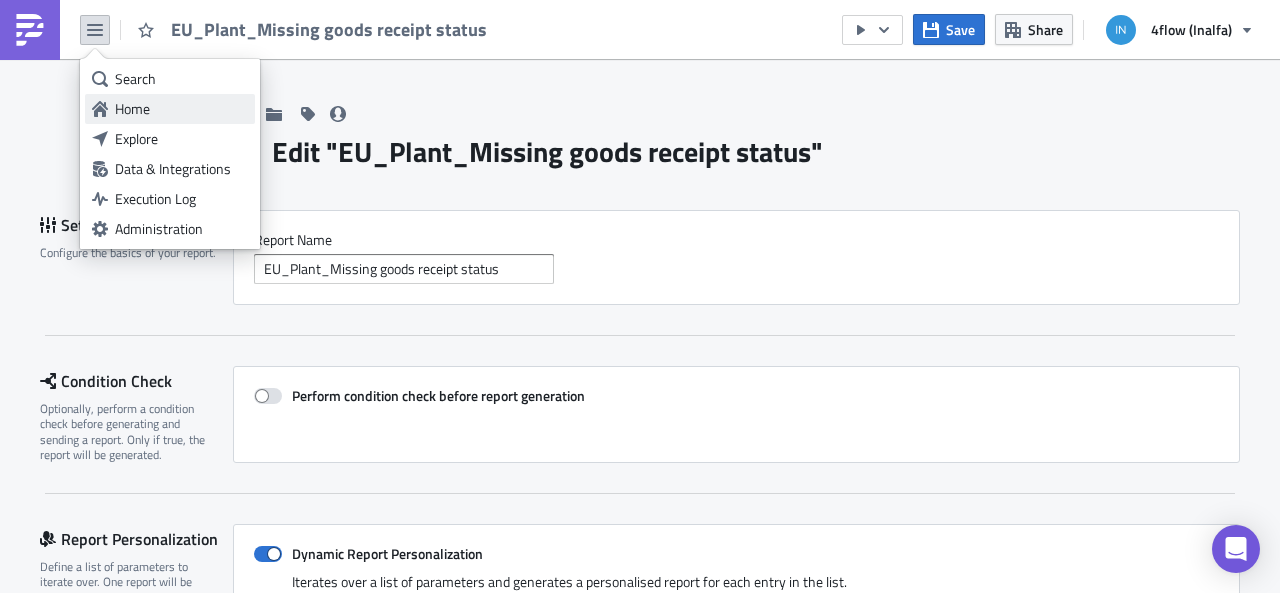 click on "Home" at bounding box center (170, 109) 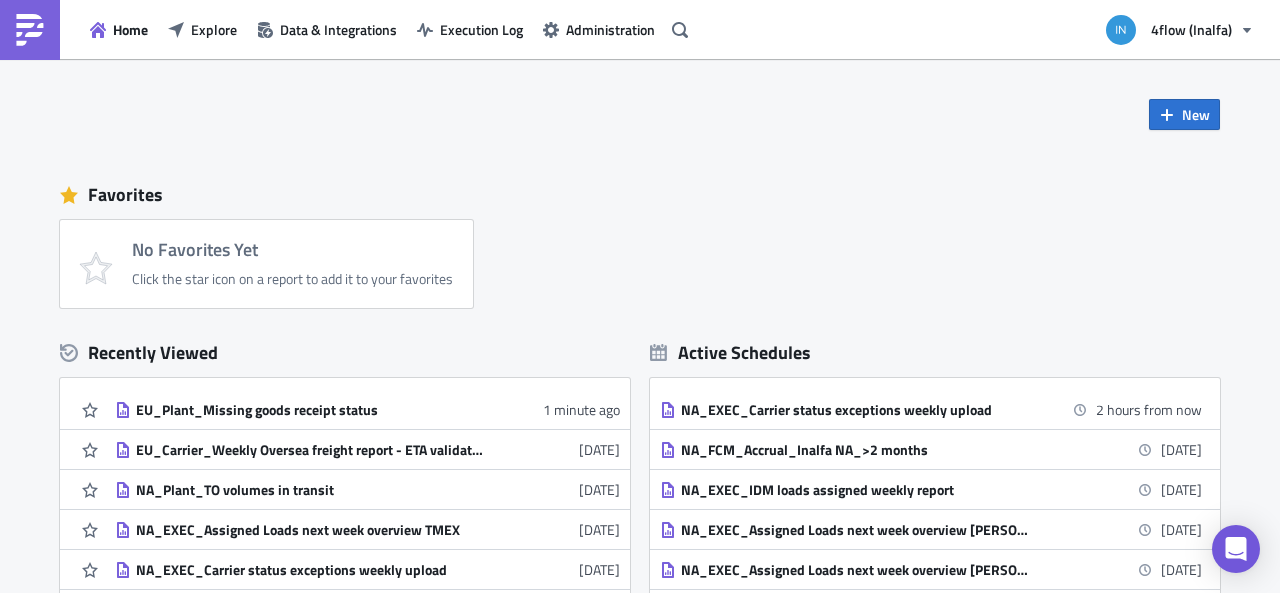 scroll, scrollTop: 0, scrollLeft: 0, axis: both 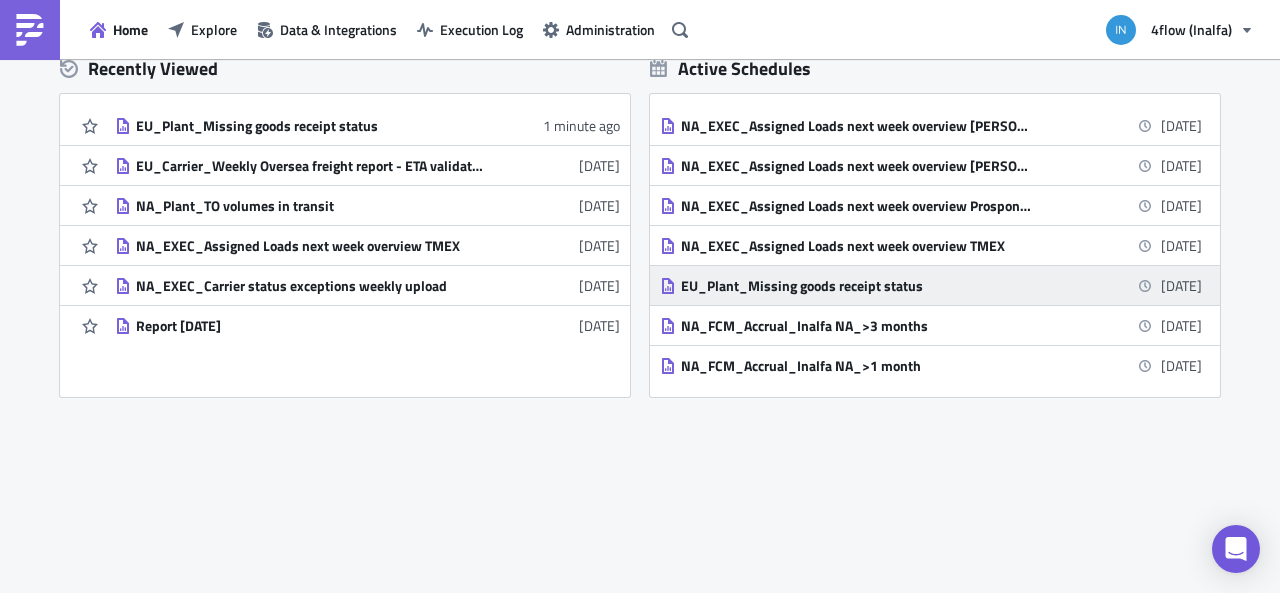 click on "EU_Plant_Missing goods receipt status" at bounding box center (856, 286) 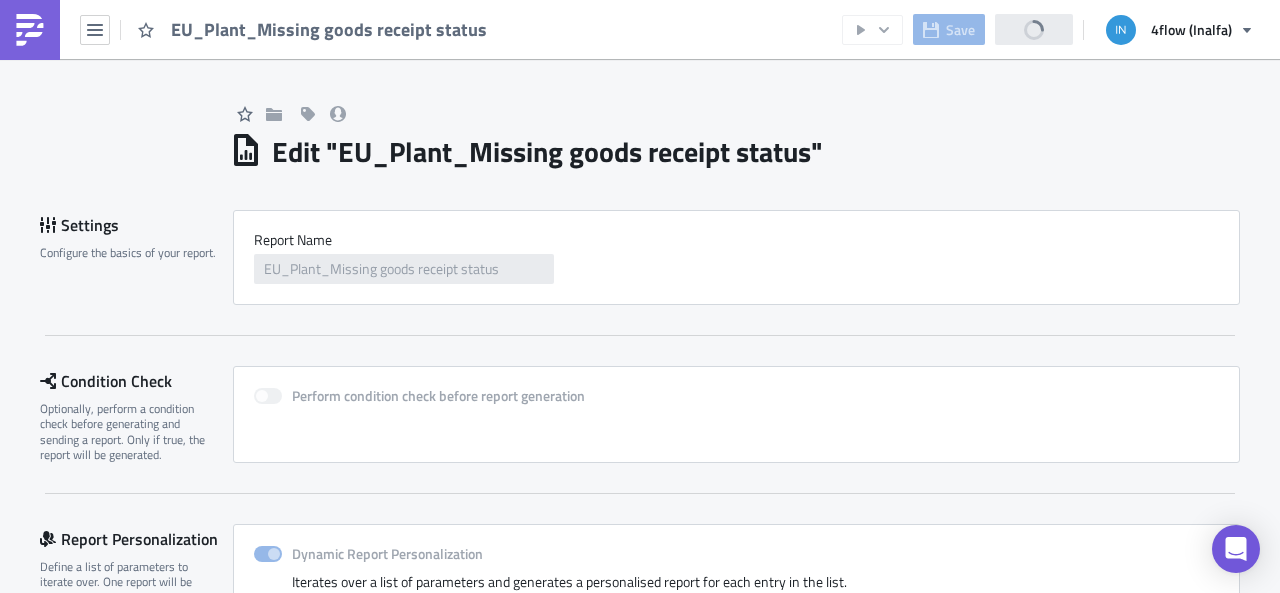 scroll, scrollTop: 0, scrollLeft: 0, axis: both 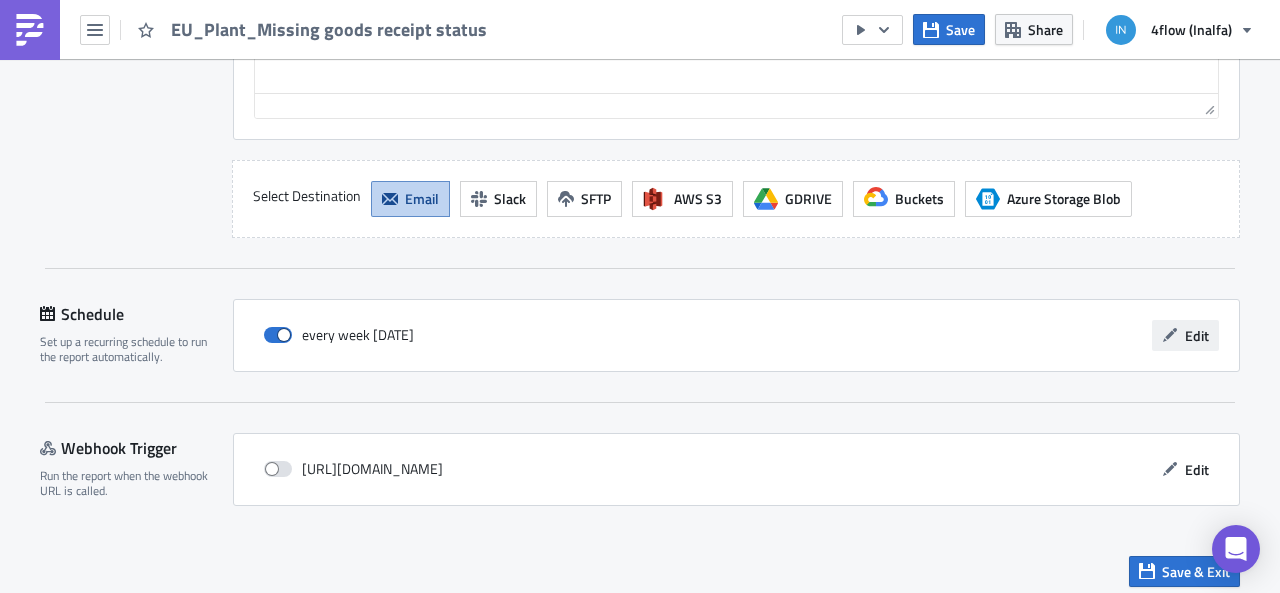 click 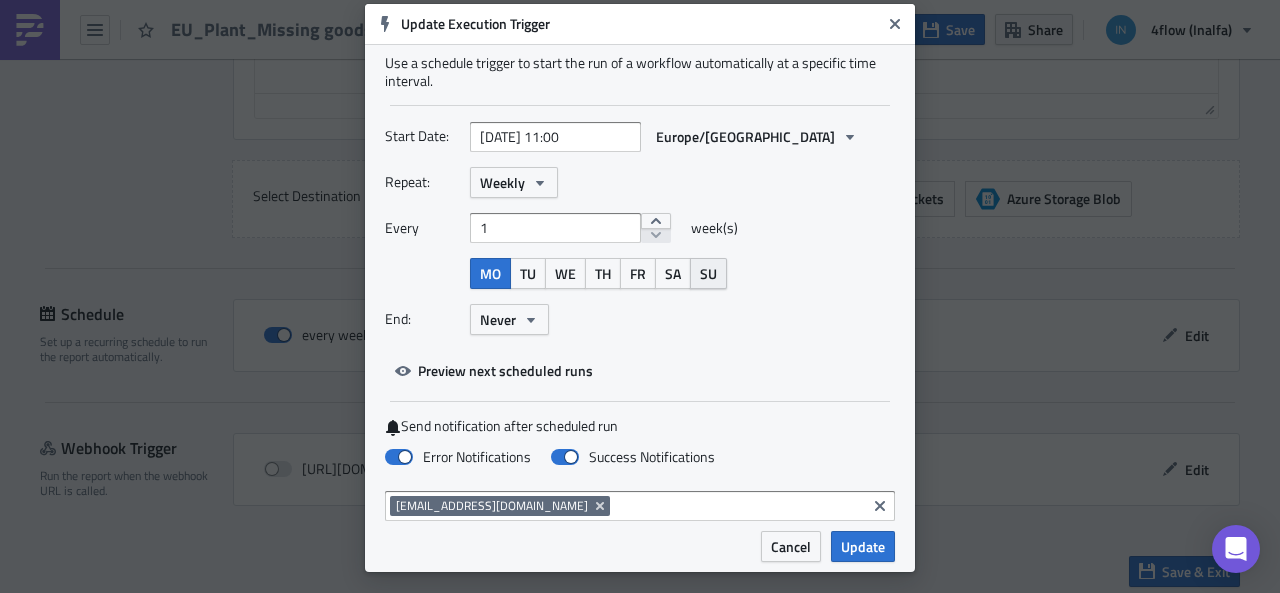 scroll, scrollTop: 36, scrollLeft: 0, axis: vertical 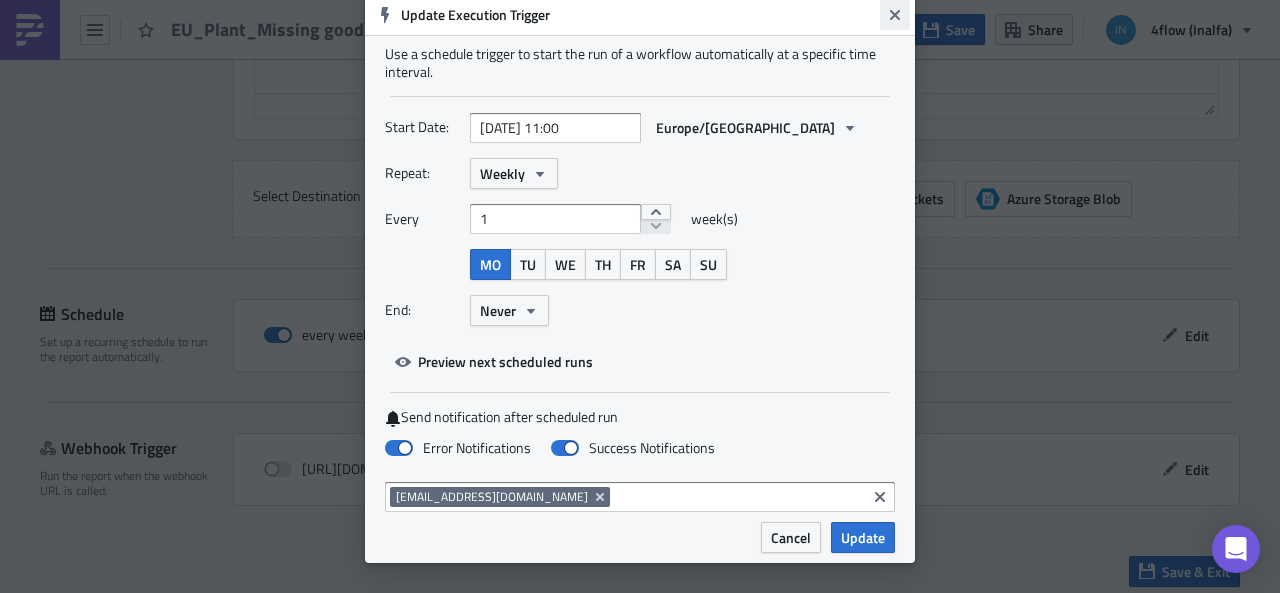 click 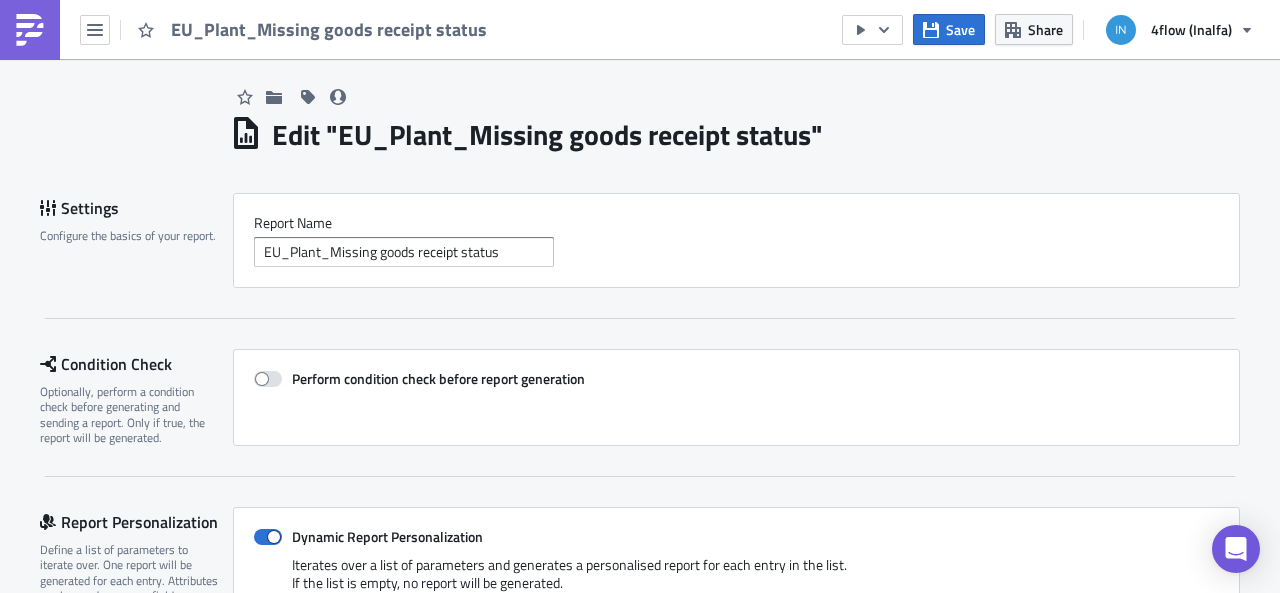 scroll, scrollTop: 0, scrollLeft: 0, axis: both 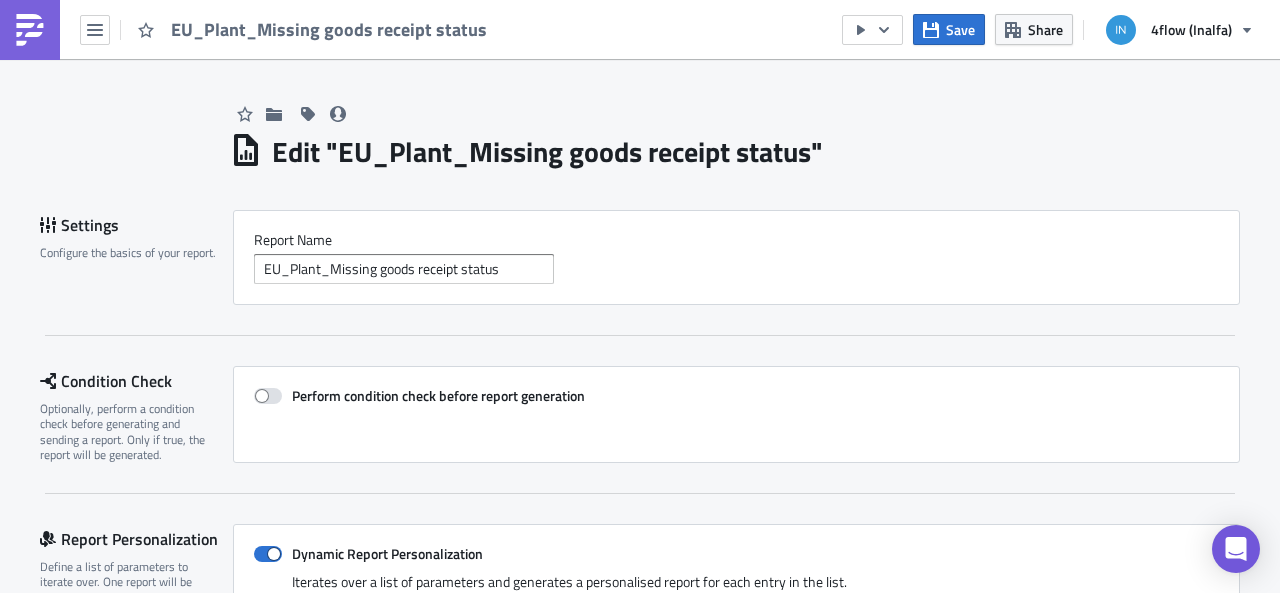 click at bounding box center [95, 30] 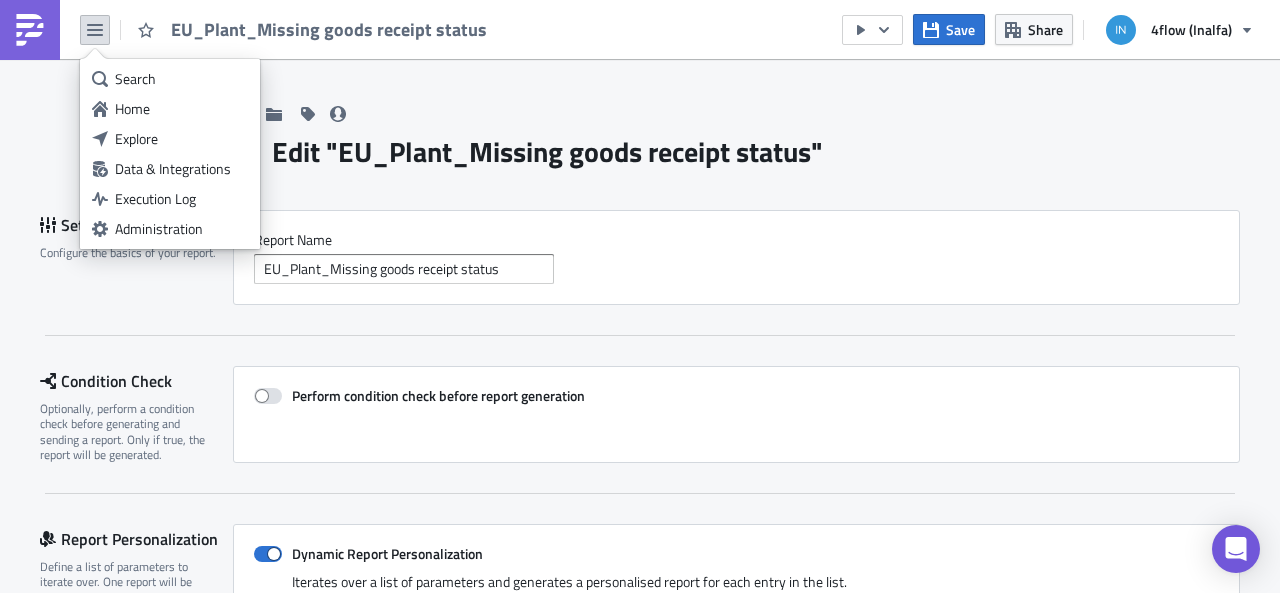 click at bounding box center [30, 30] 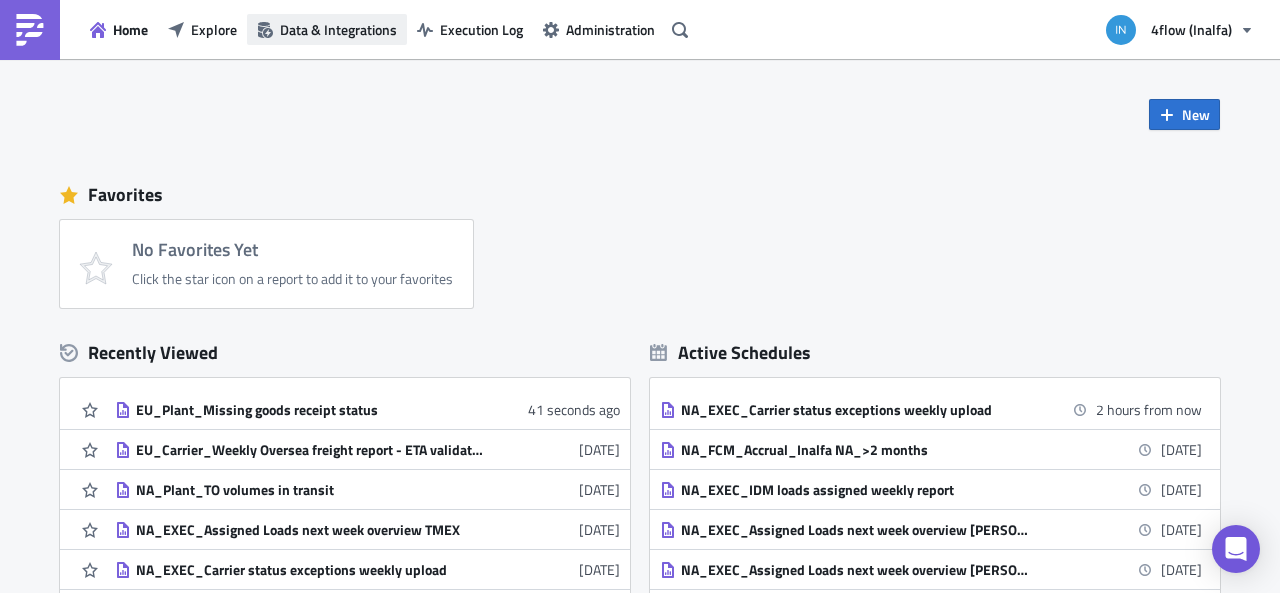click on "Data & Integrations" at bounding box center [338, 29] 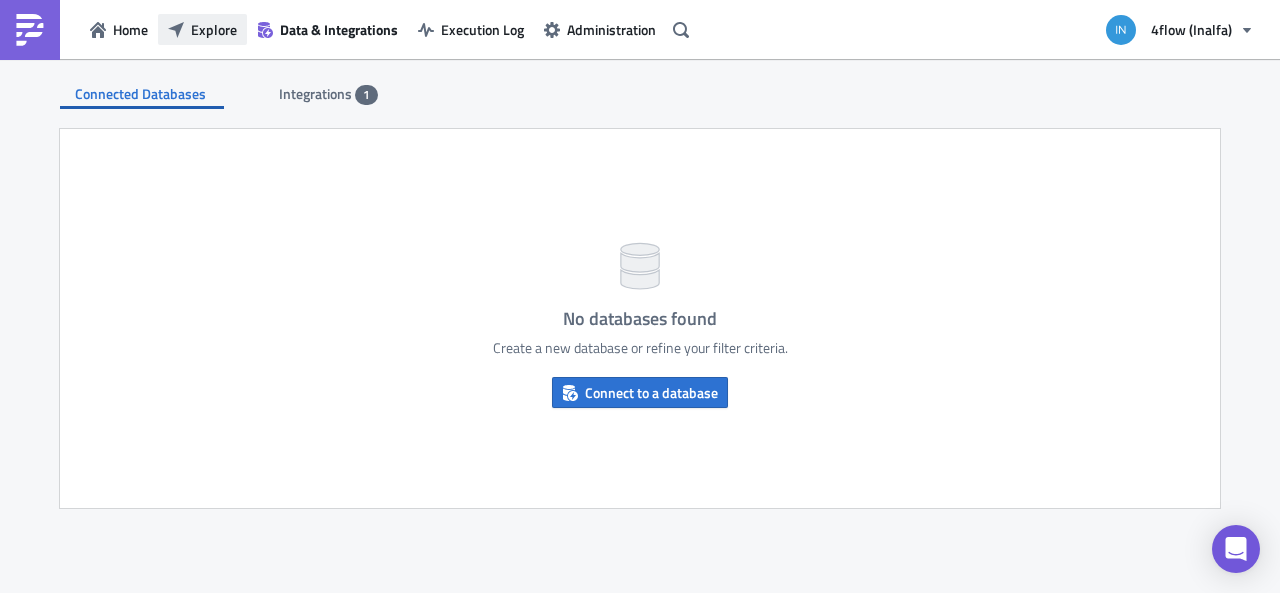 click on "Explore" at bounding box center (202, 29) 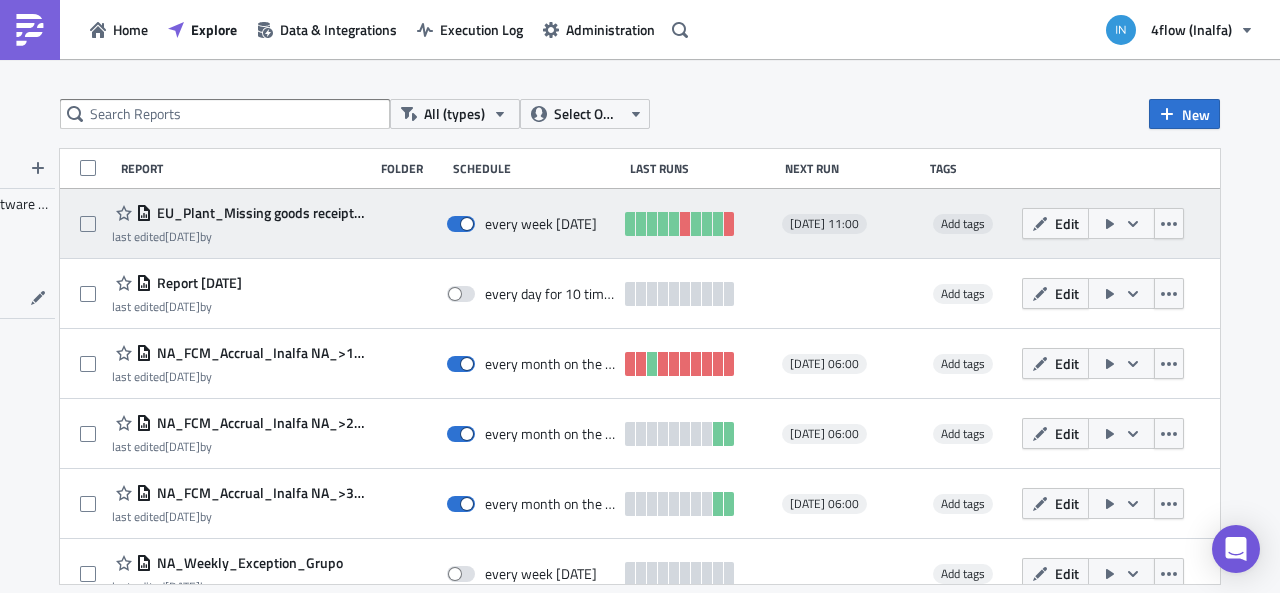 click at bounding box center [698, 224] 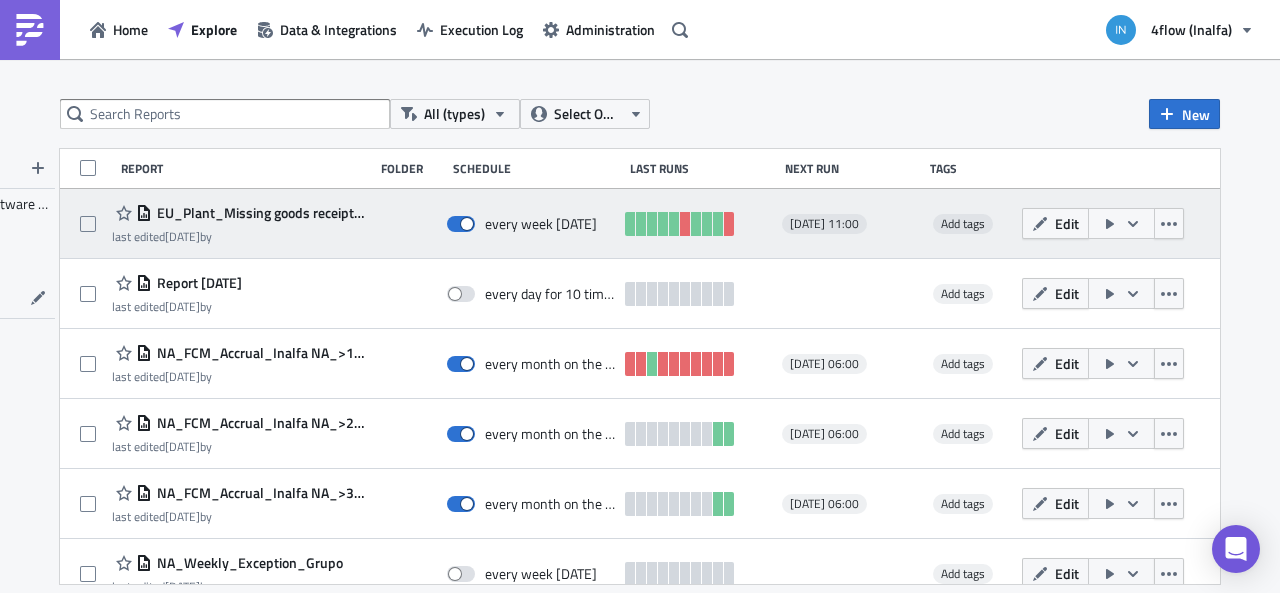 click 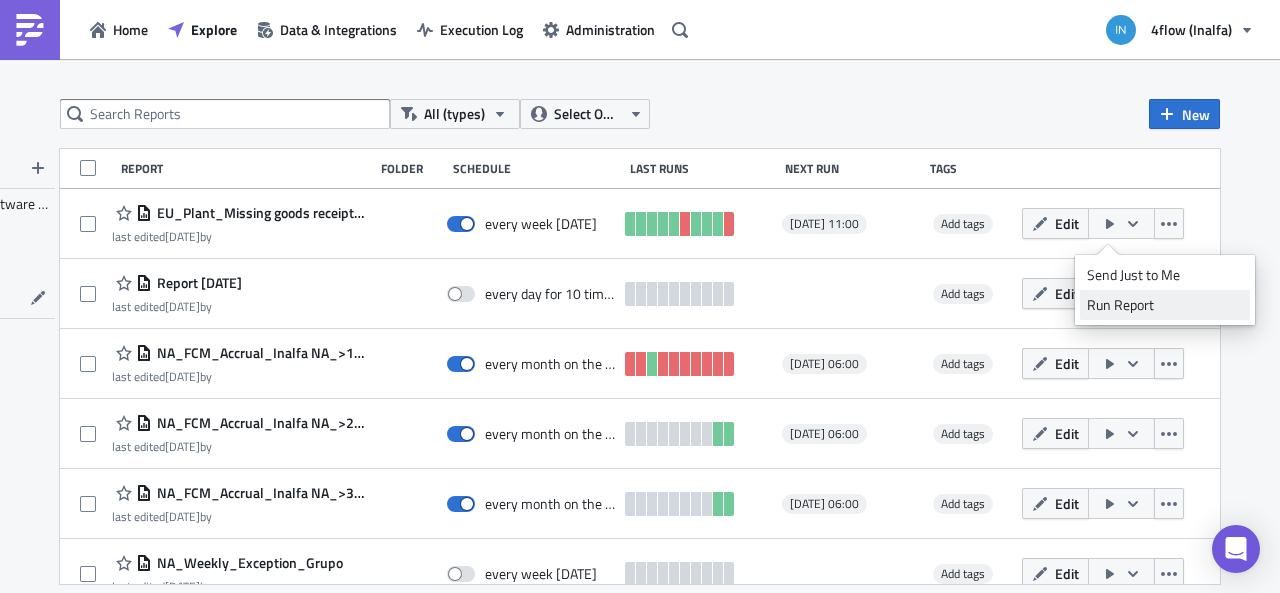 click on "Run Report" at bounding box center [1165, 305] 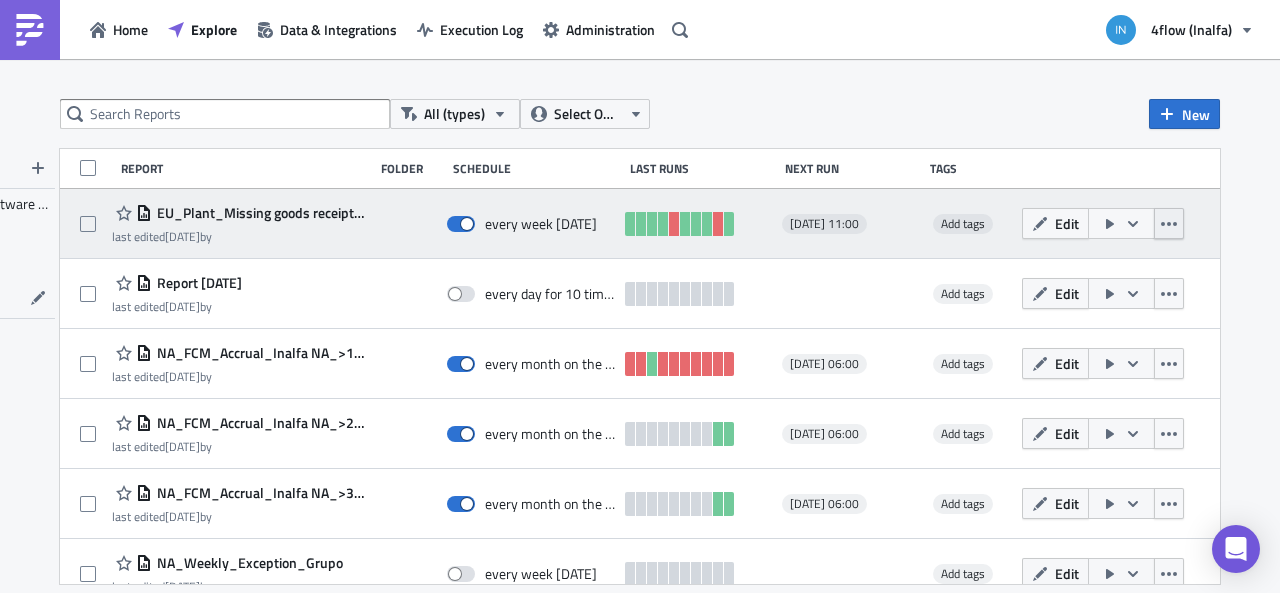 click at bounding box center [1169, 223] 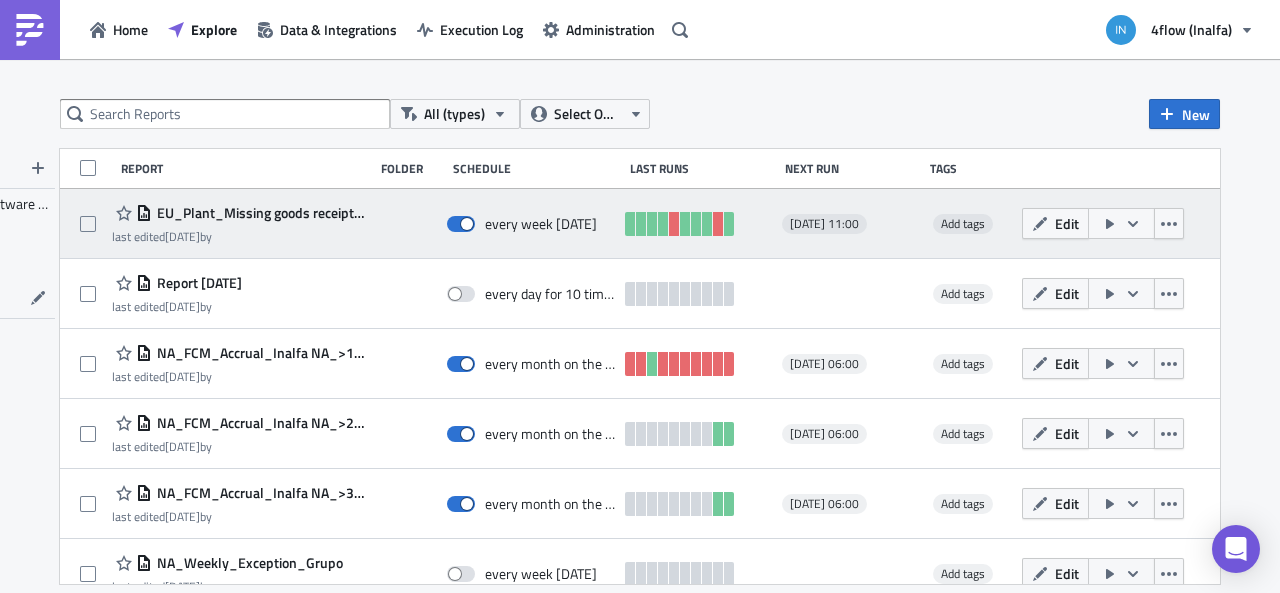 click on "EU_Plant_Missing goods receipt status last edited  [DATE]  by    every week [DATE][DATE] 11:00 Add tags Edit" at bounding box center [640, 224] 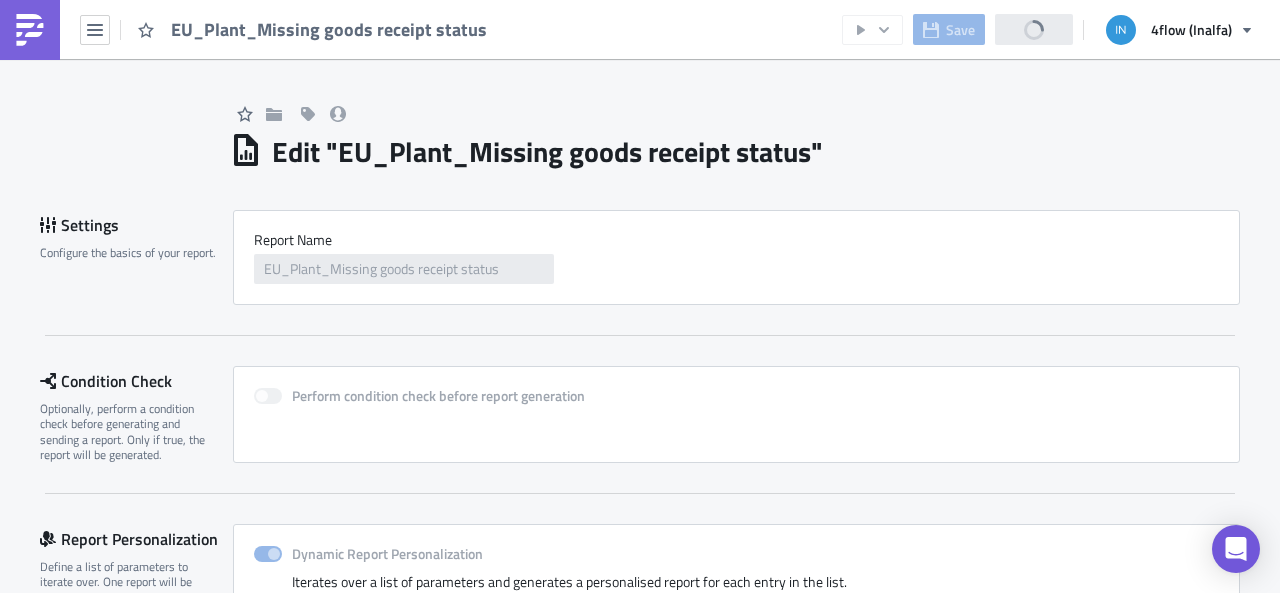 scroll, scrollTop: 0, scrollLeft: 0, axis: both 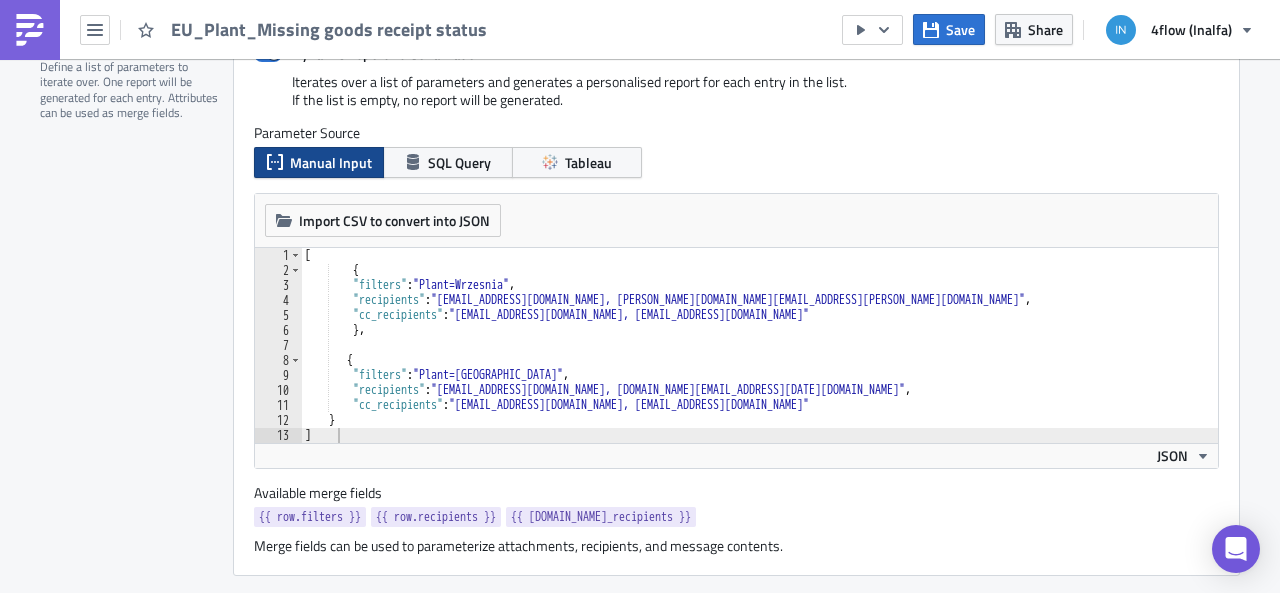 type on "}," 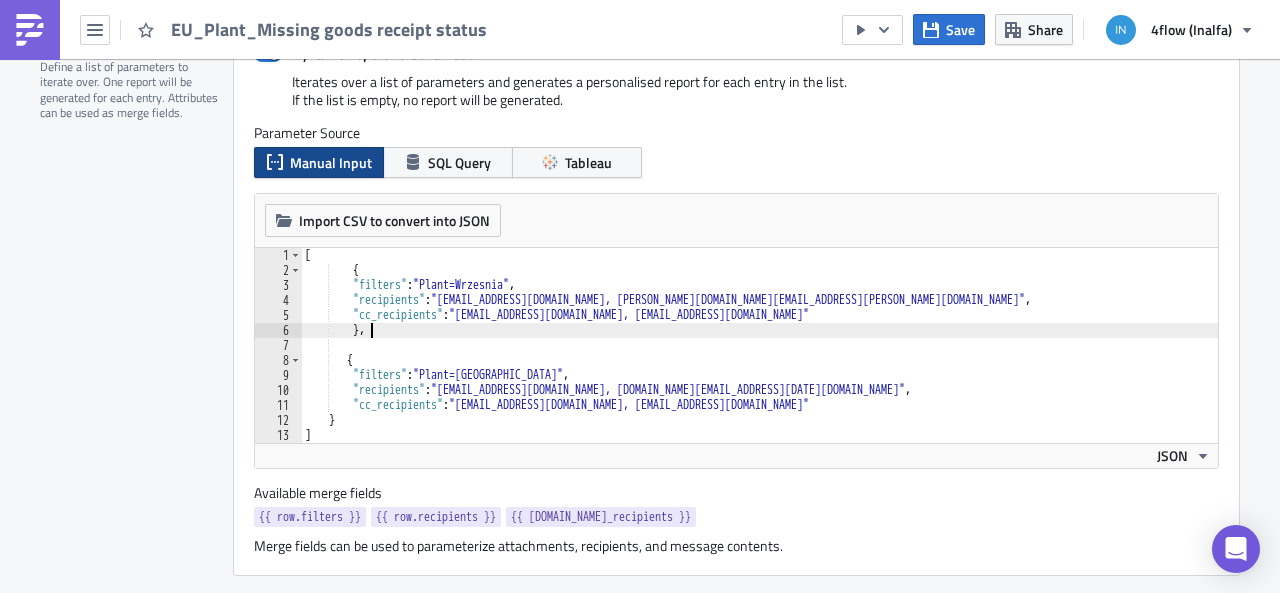 scroll, scrollTop: 600, scrollLeft: 0, axis: vertical 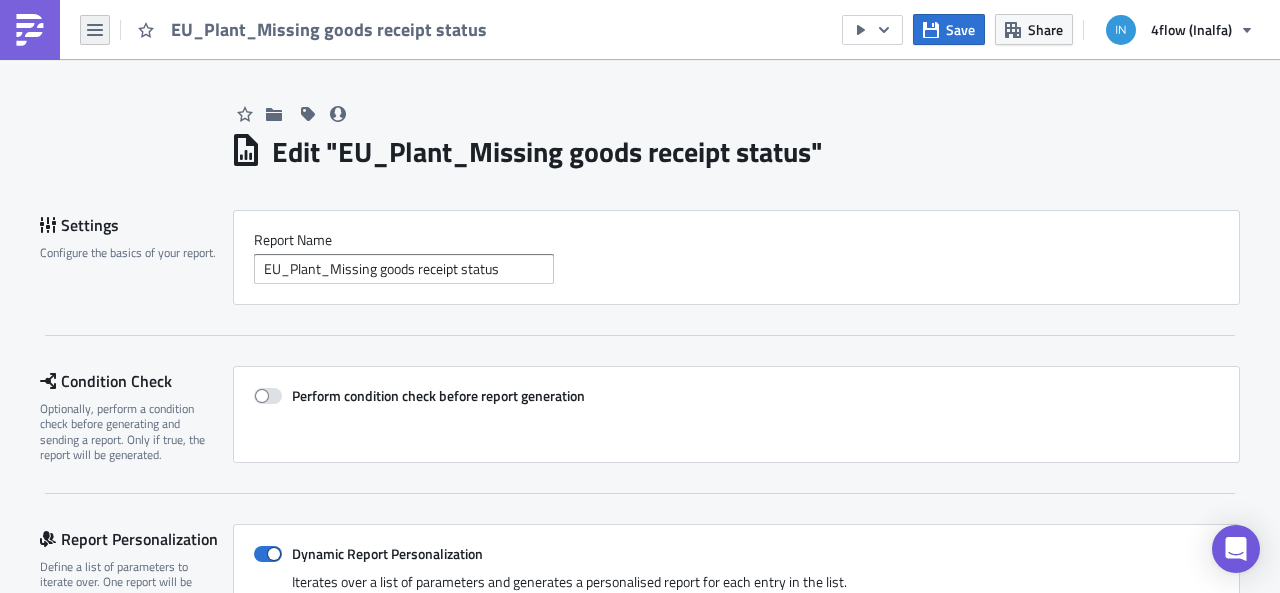 click 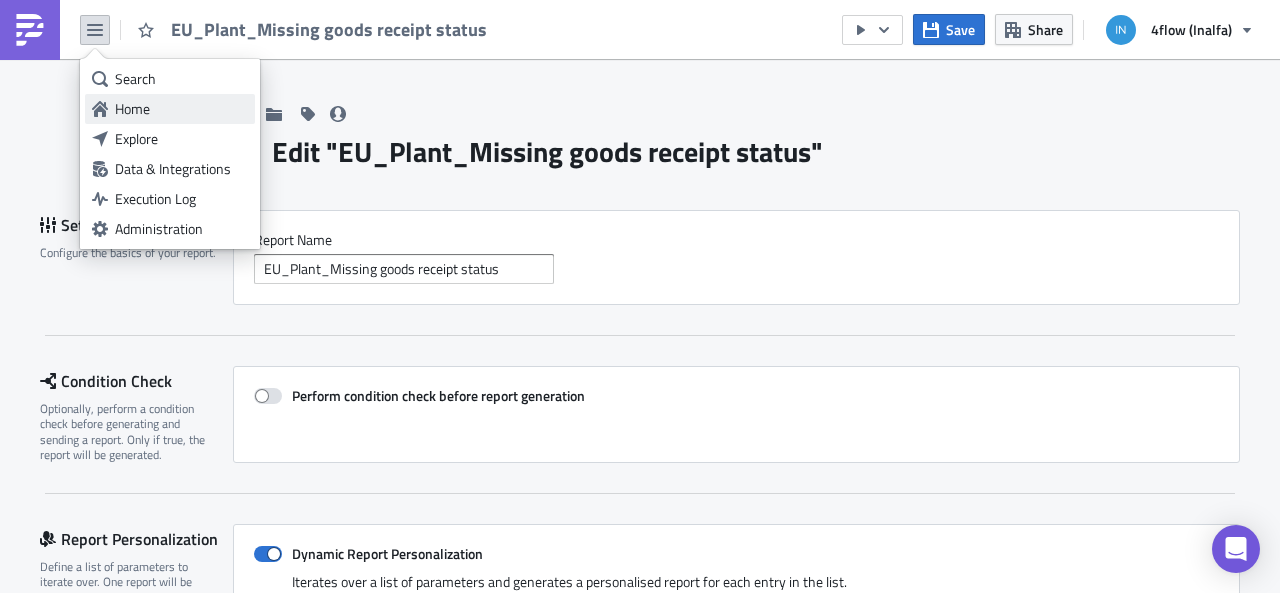 click on "Home" at bounding box center (181, 109) 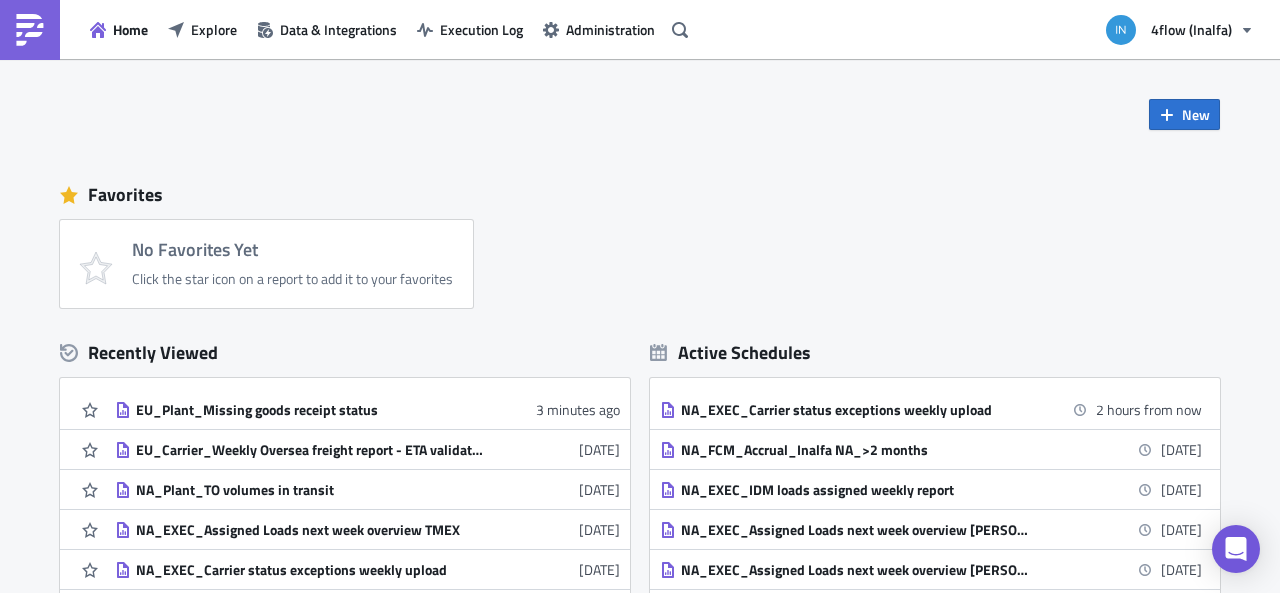 scroll, scrollTop: 0, scrollLeft: 0, axis: both 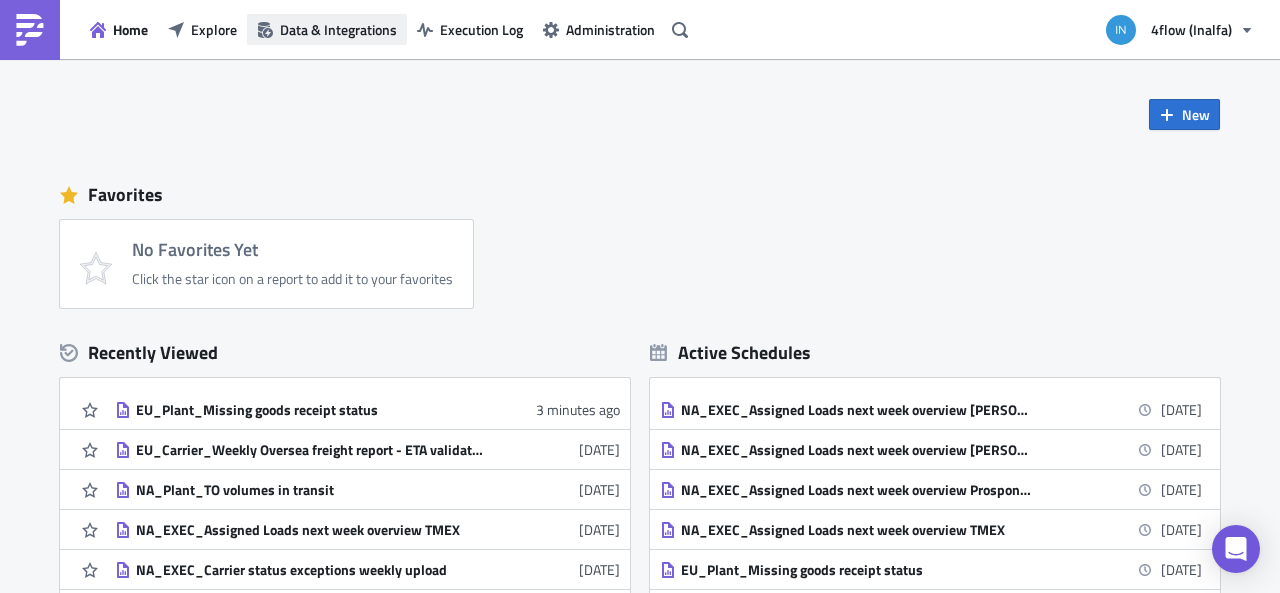 click on "Data & Integrations" at bounding box center [338, 29] 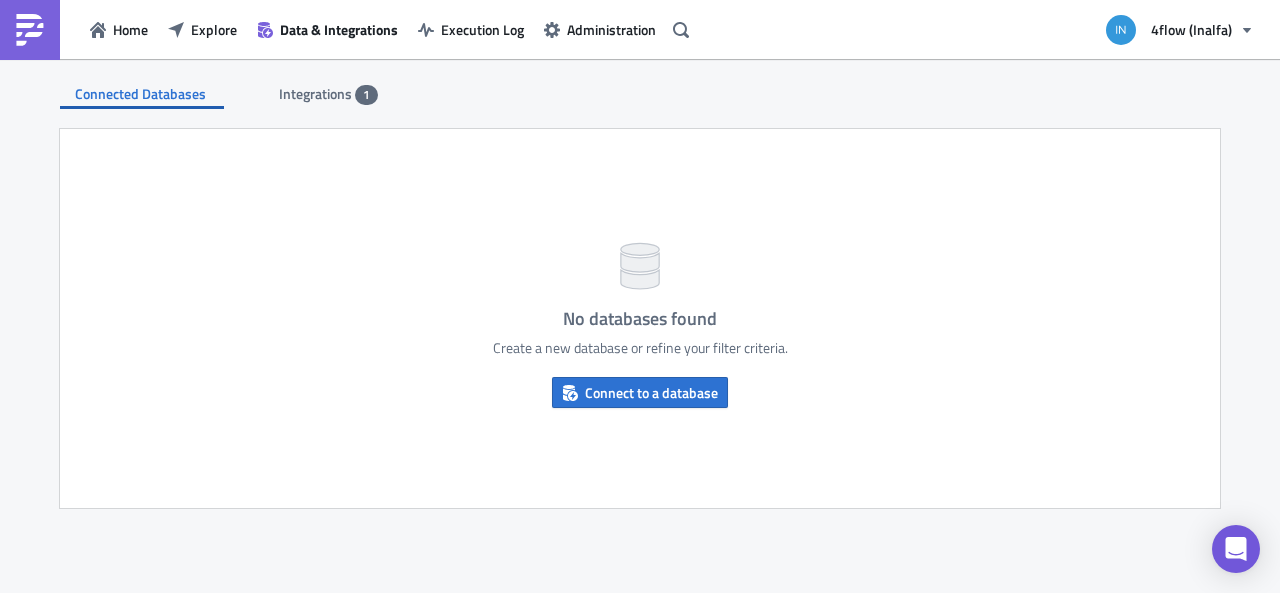 click on "Connected Databases   Integrations   1" at bounding box center (640, 84) 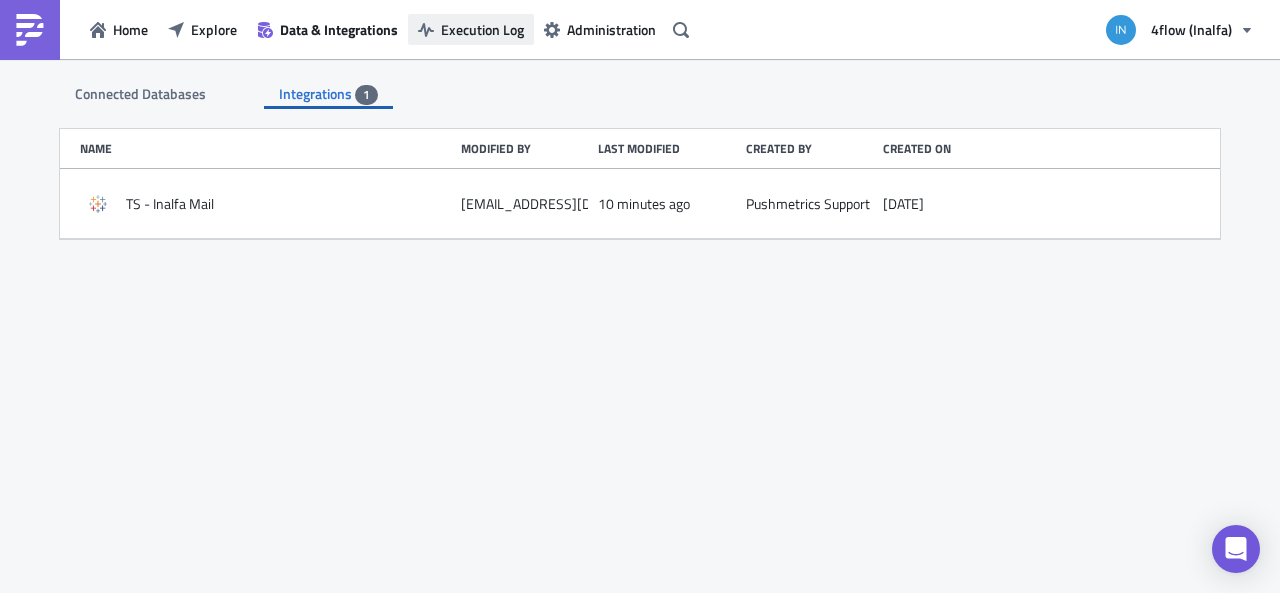 click on "Execution Log" at bounding box center (471, 29) 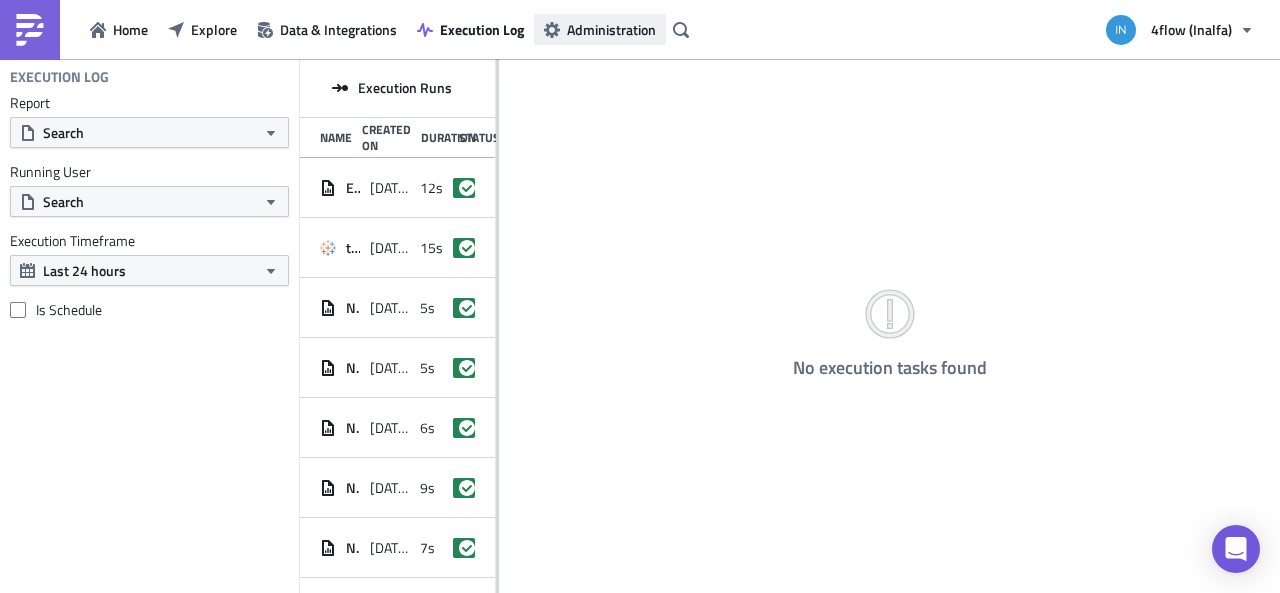 click on "Administration" at bounding box center (600, 29) 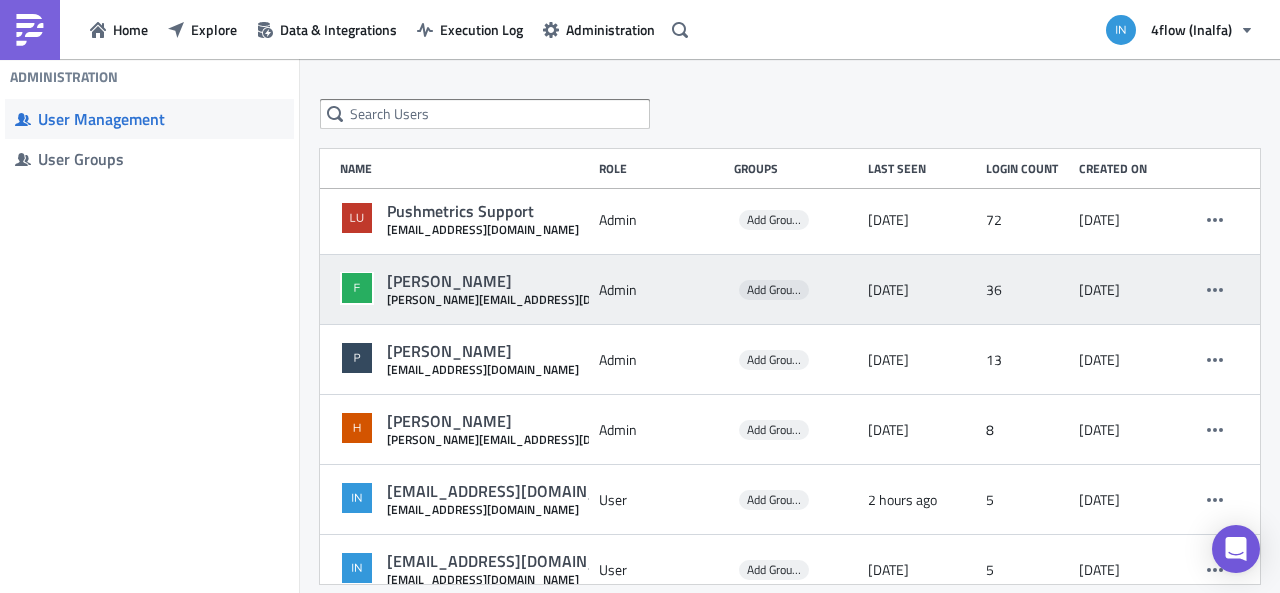 scroll, scrollTop: 0, scrollLeft: 0, axis: both 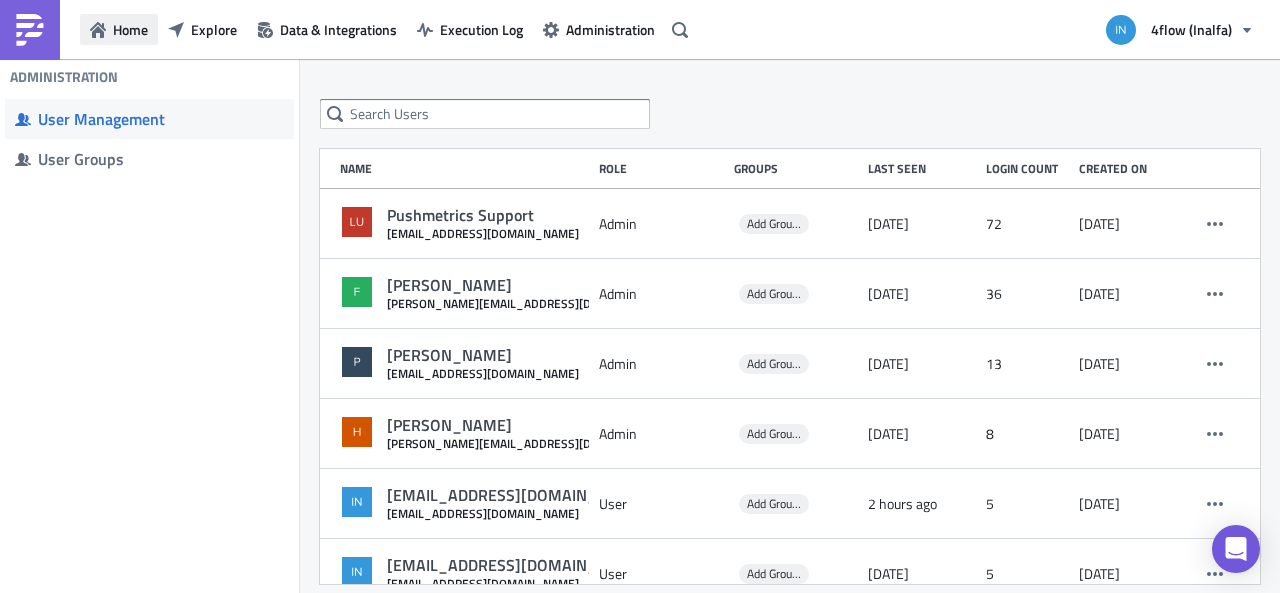 click on "Home" at bounding box center (130, 29) 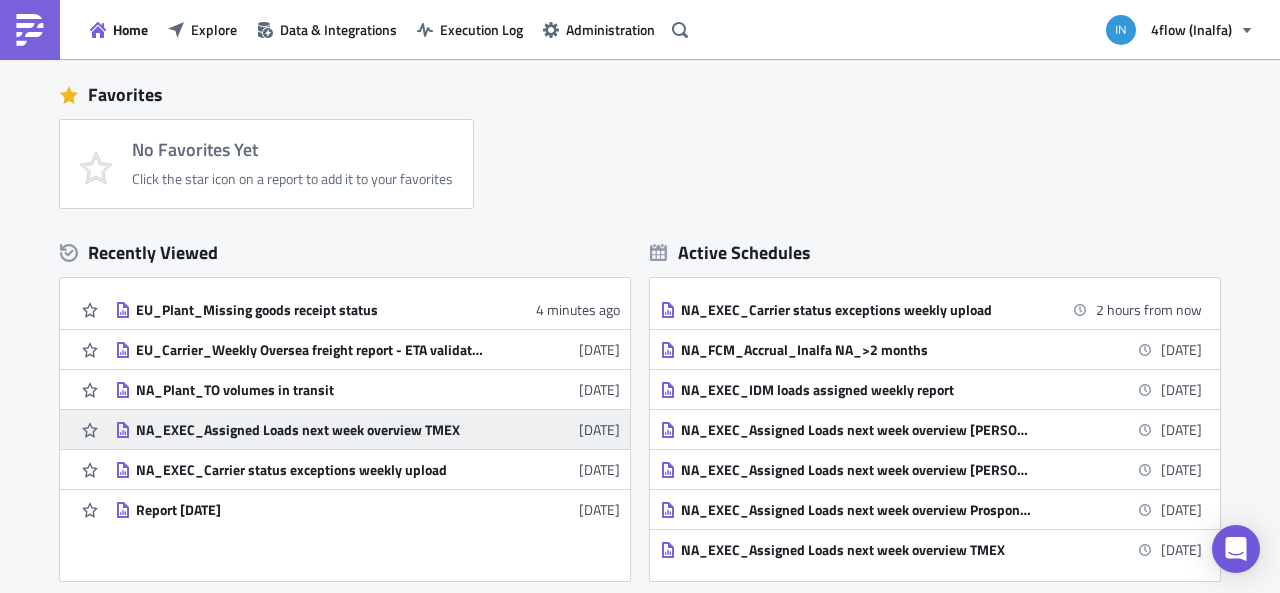 scroll, scrollTop: 200, scrollLeft: 0, axis: vertical 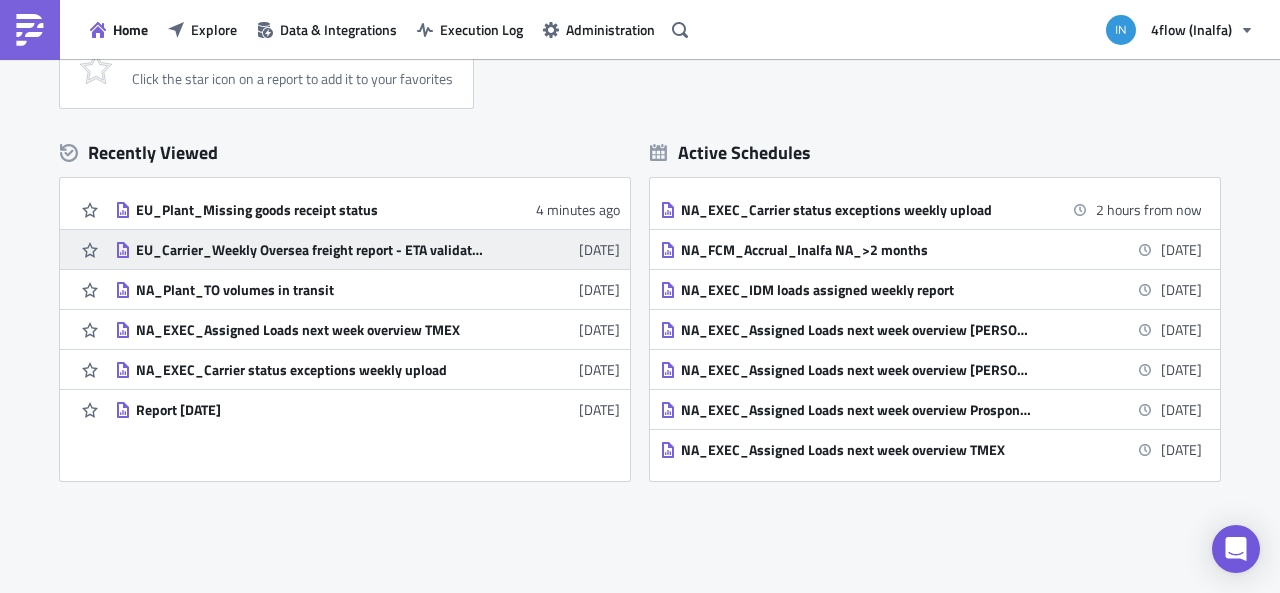 click on "EU_Carrier_Weekly Oversea freight report - ETA validation check + HBL missing" at bounding box center (311, 250) 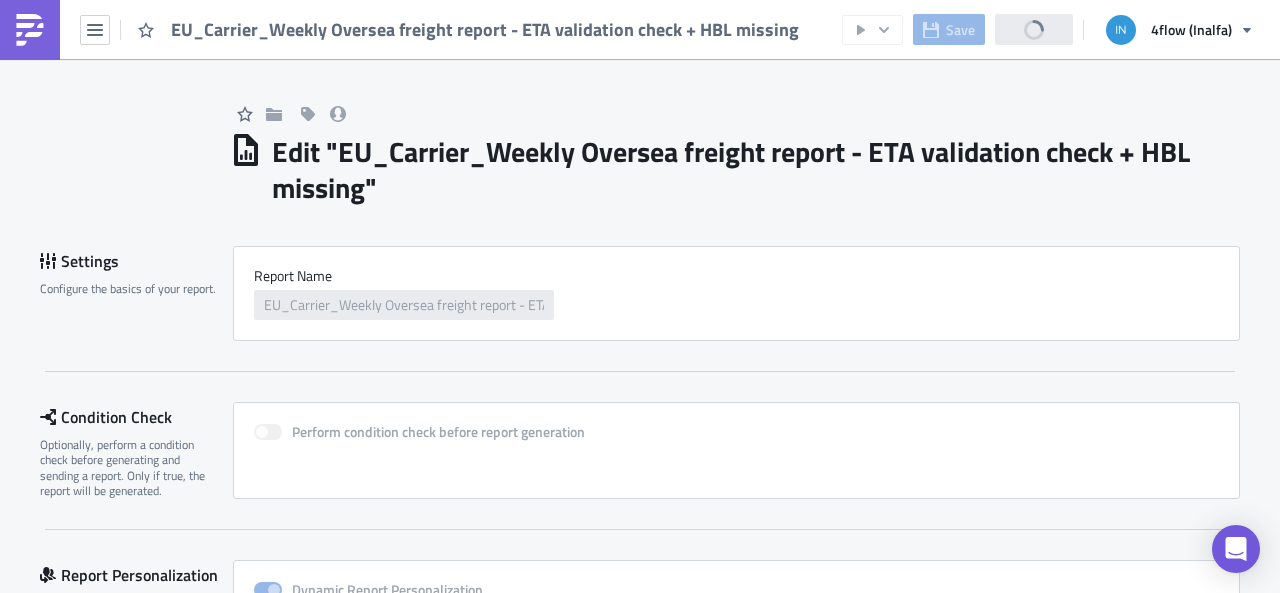 scroll, scrollTop: 0, scrollLeft: 0, axis: both 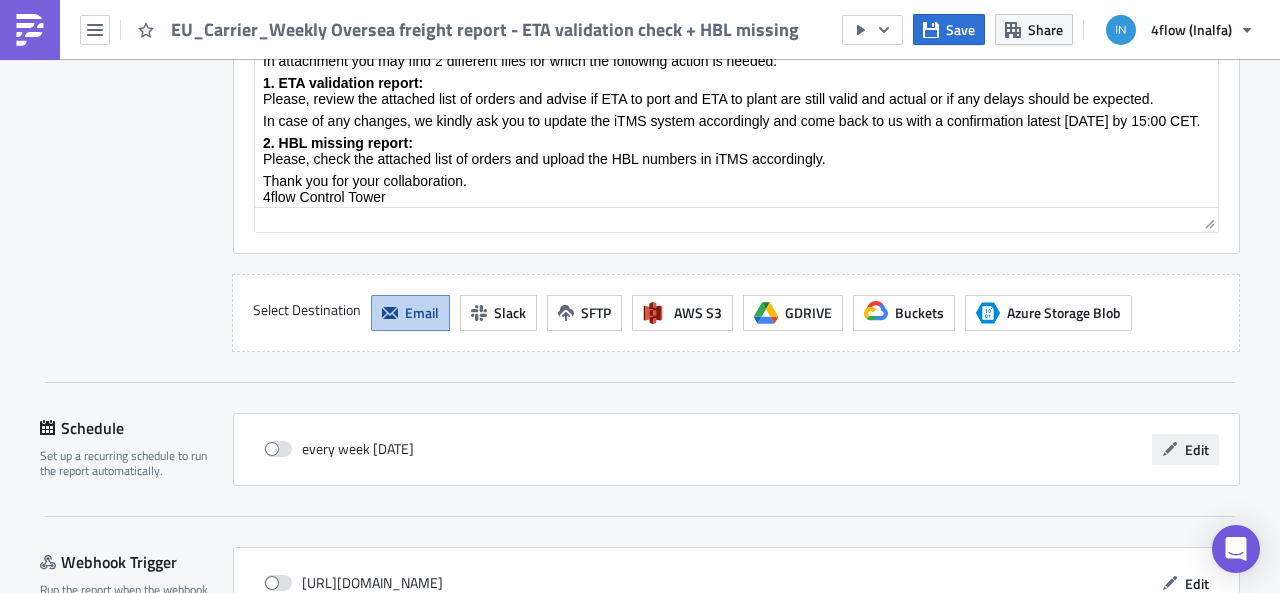 click on "Edit" at bounding box center [1185, 449] 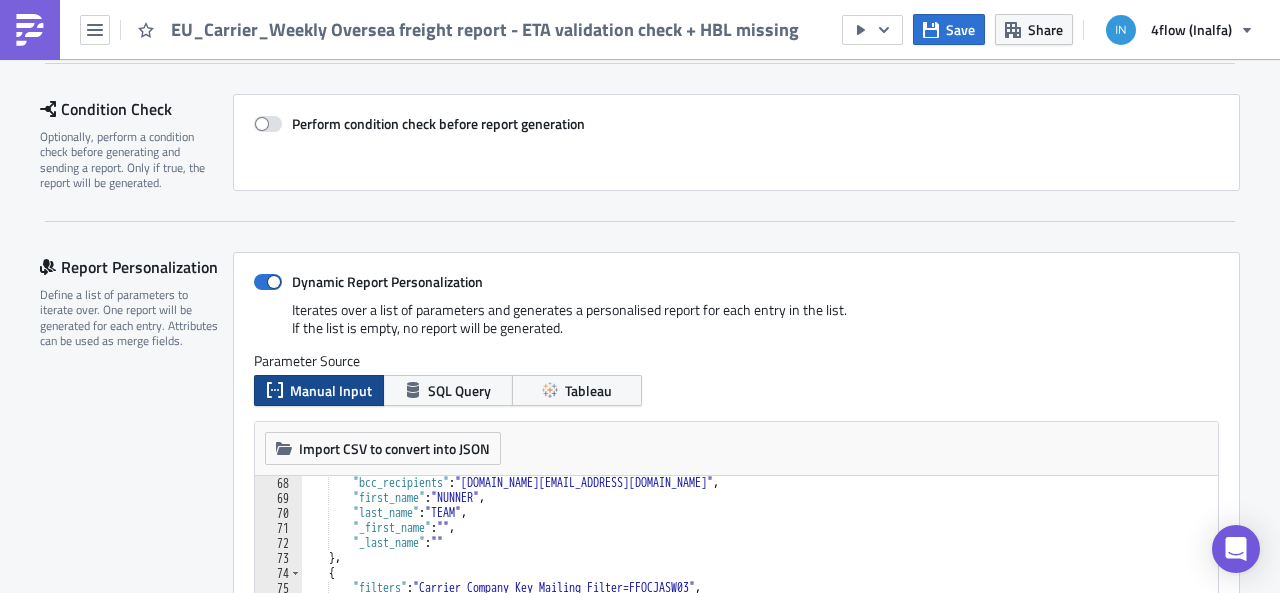 scroll, scrollTop: 0, scrollLeft: 0, axis: both 